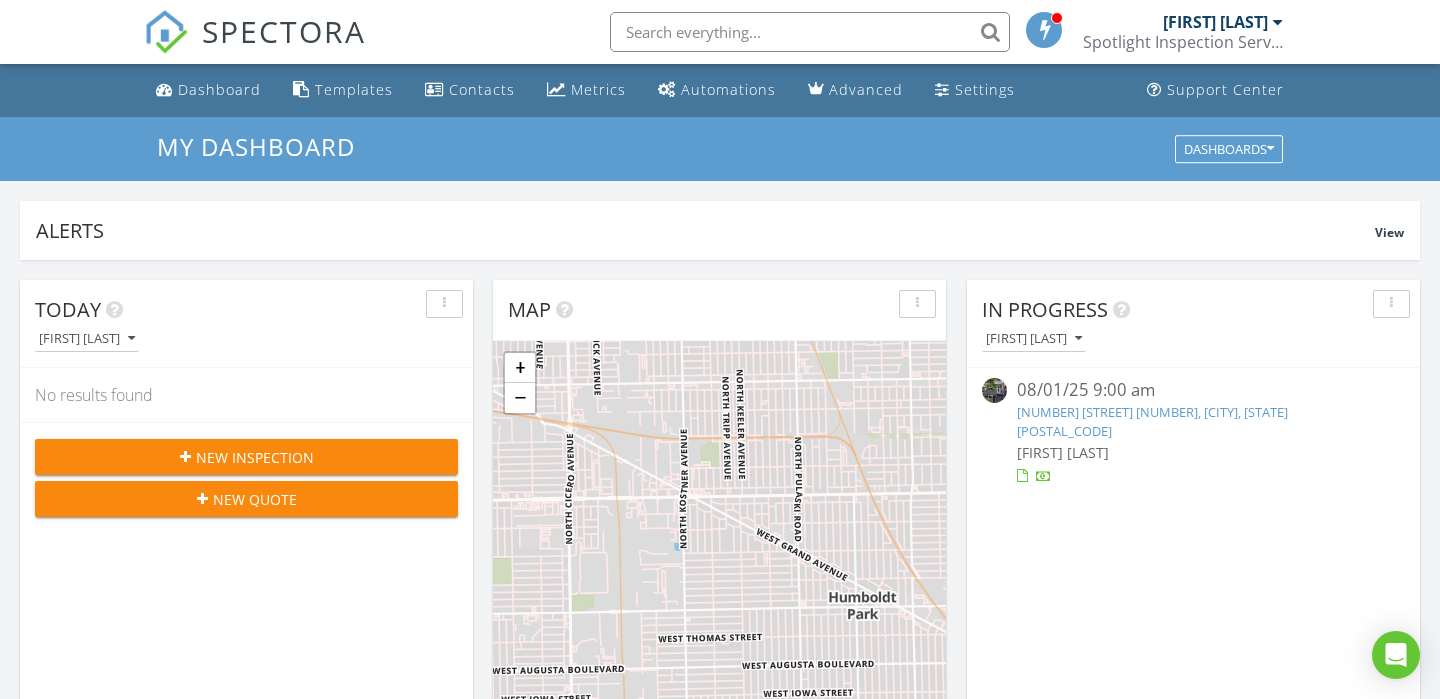 scroll, scrollTop: 440, scrollLeft: 0, axis: vertical 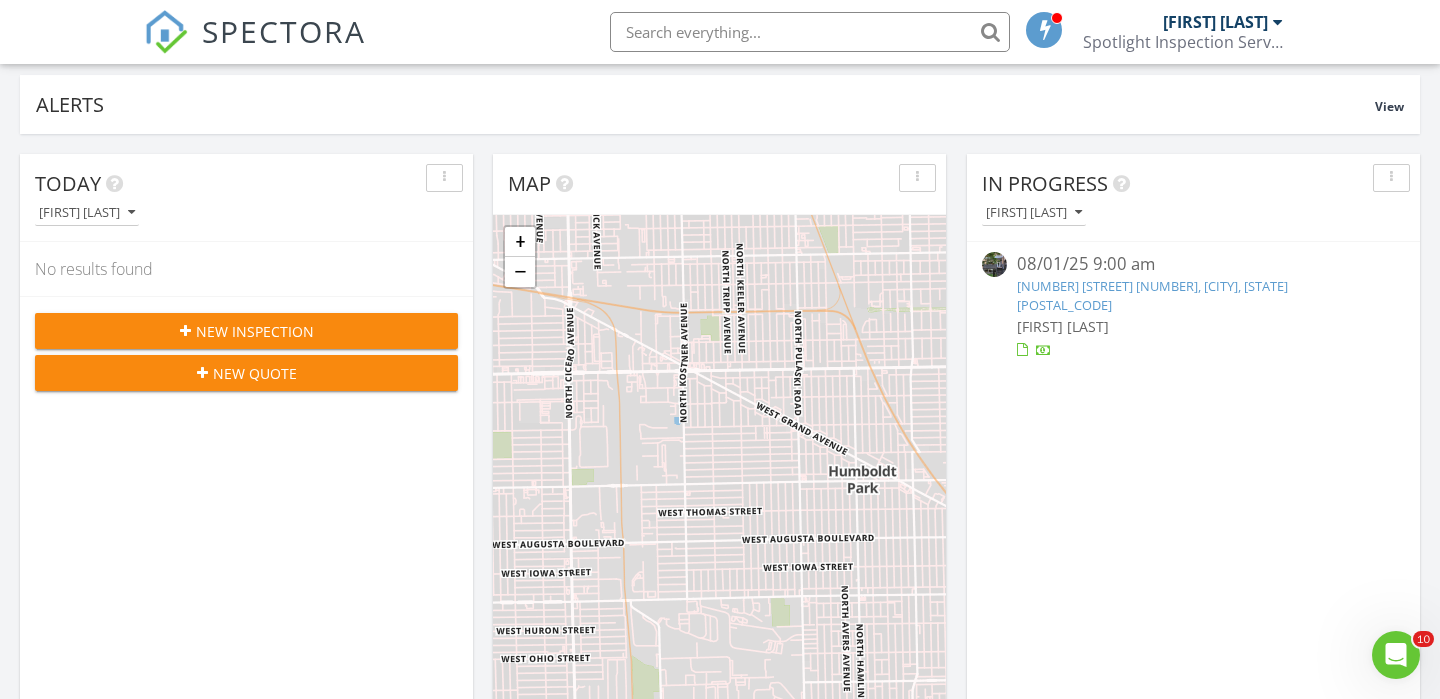 click on "New Inspection" at bounding box center (255, 331) 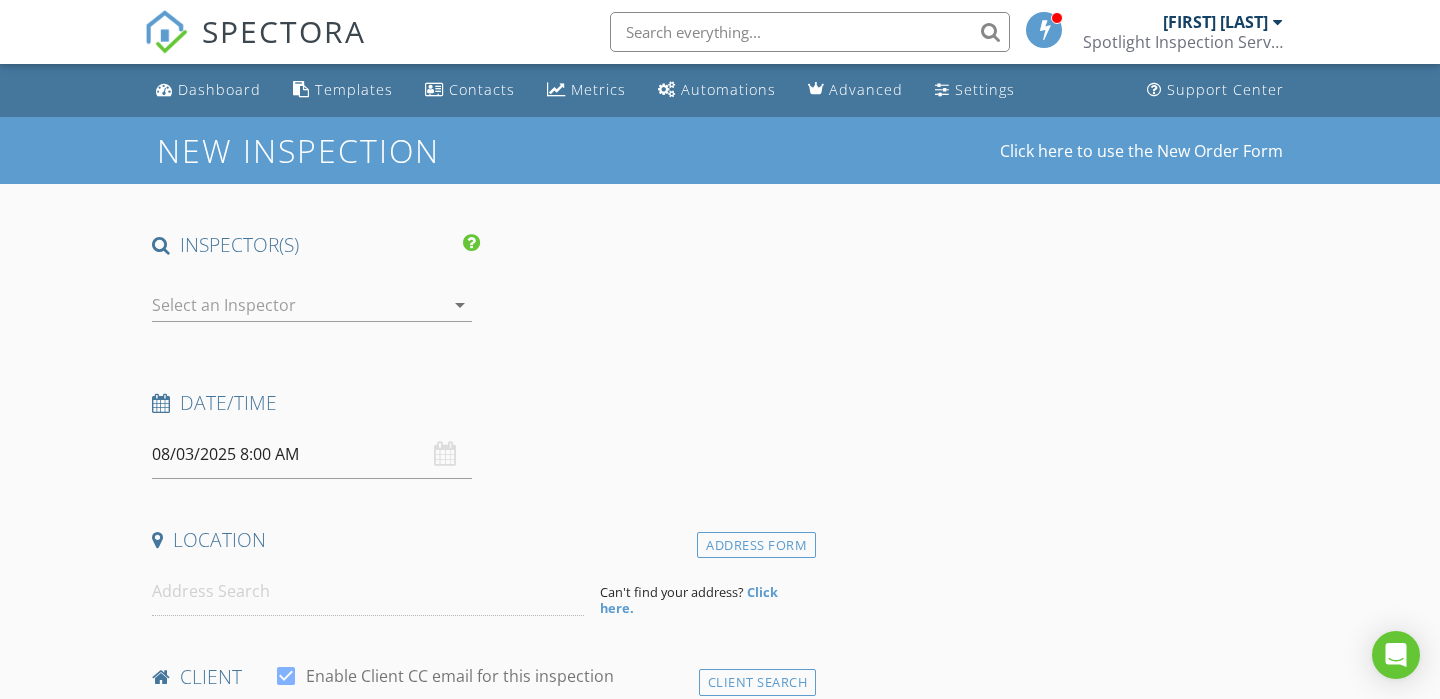 scroll, scrollTop: 57, scrollLeft: 0, axis: vertical 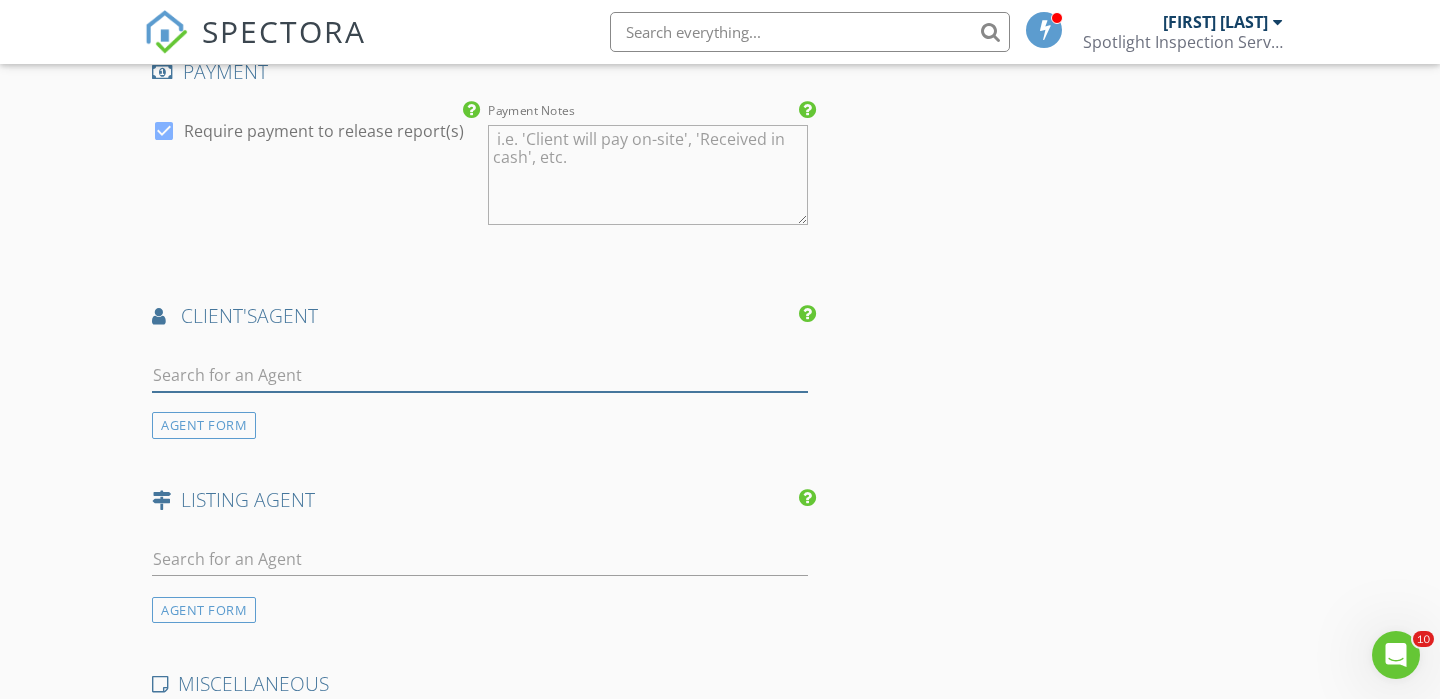 click at bounding box center [480, 375] 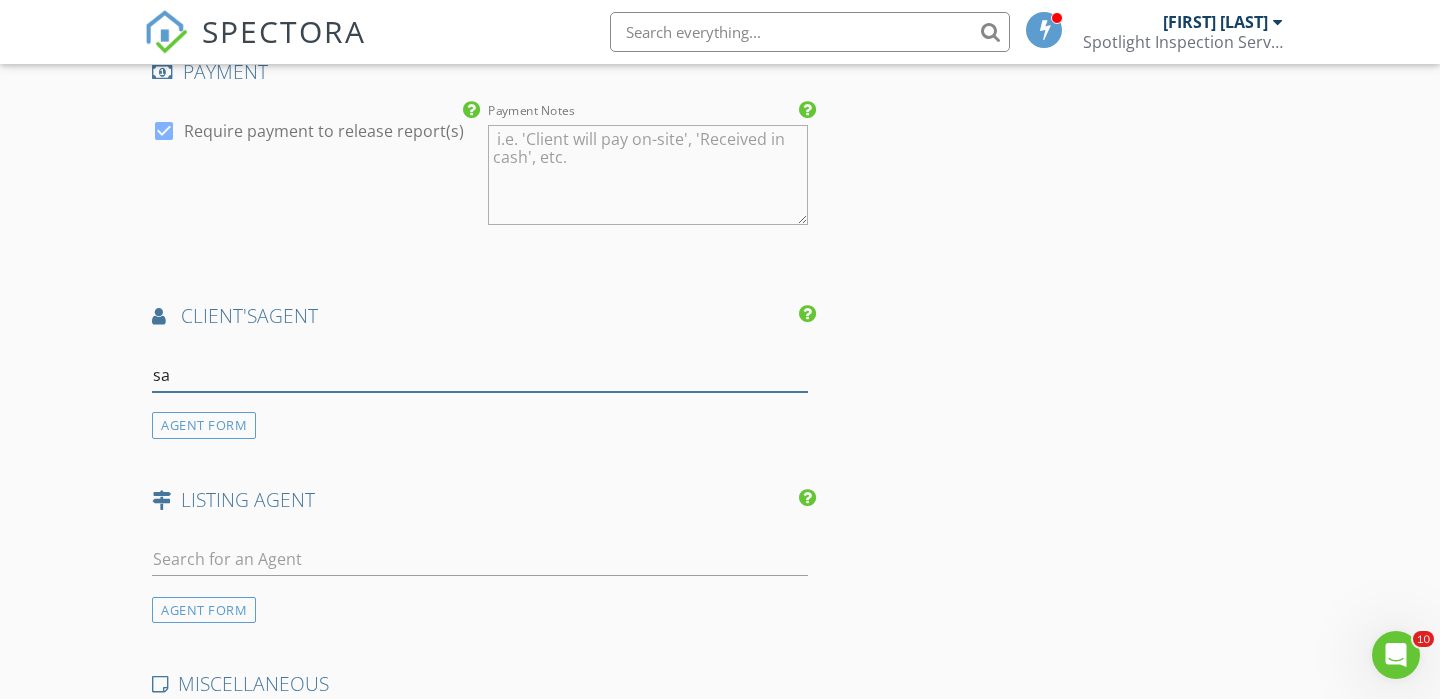 type on "s" 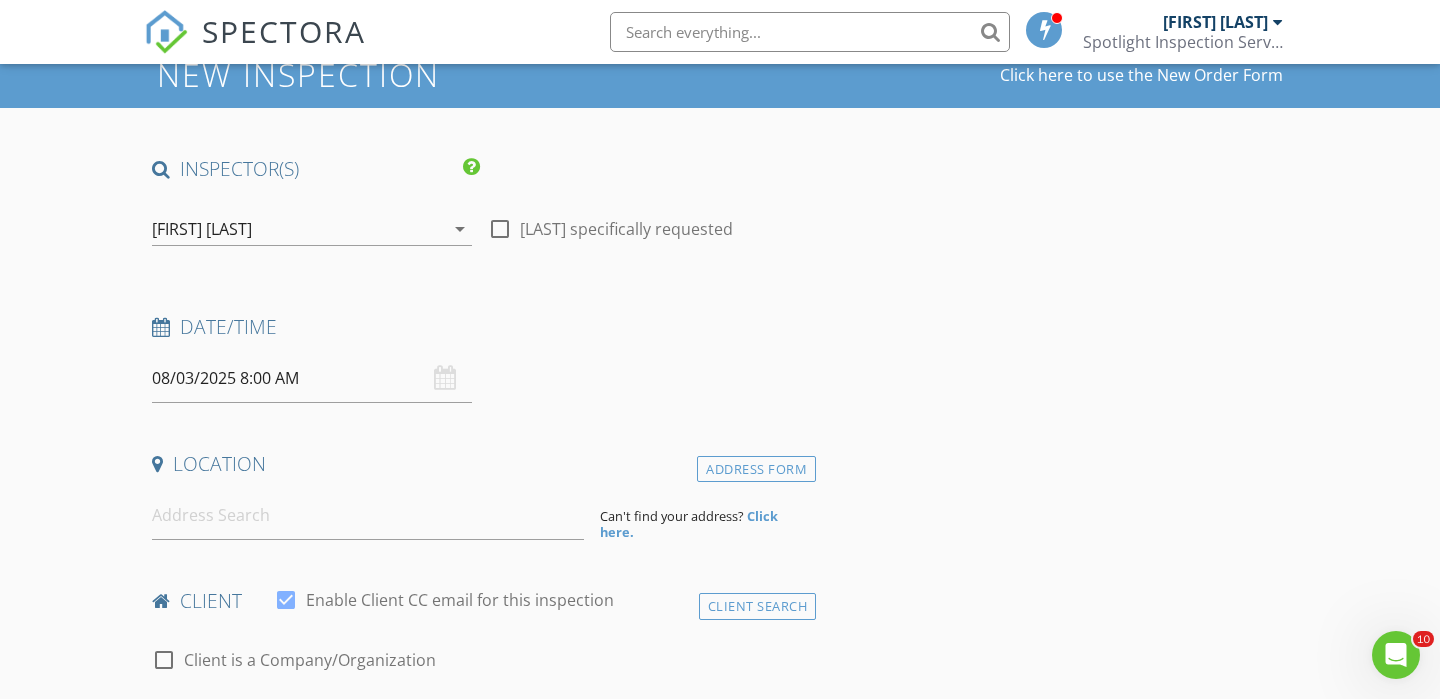 scroll, scrollTop: 0, scrollLeft: 0, axis: both 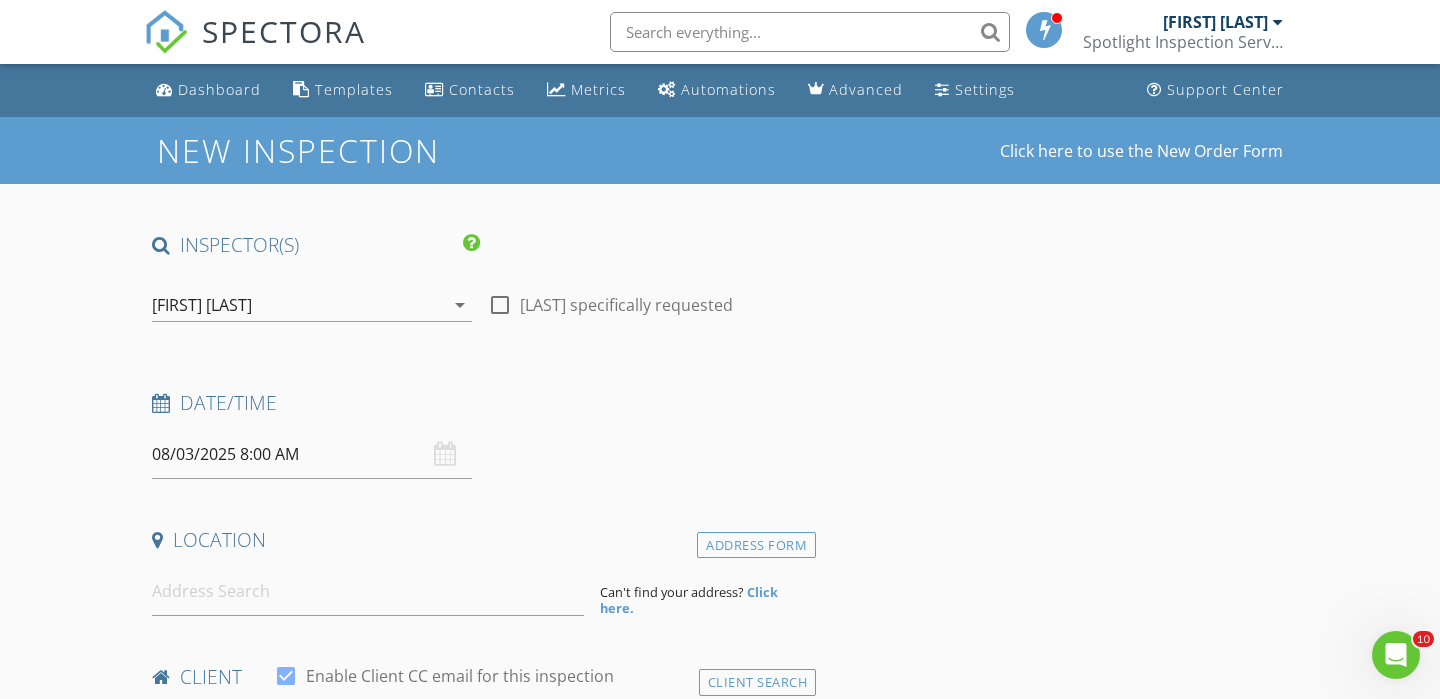 type on "Sarah" 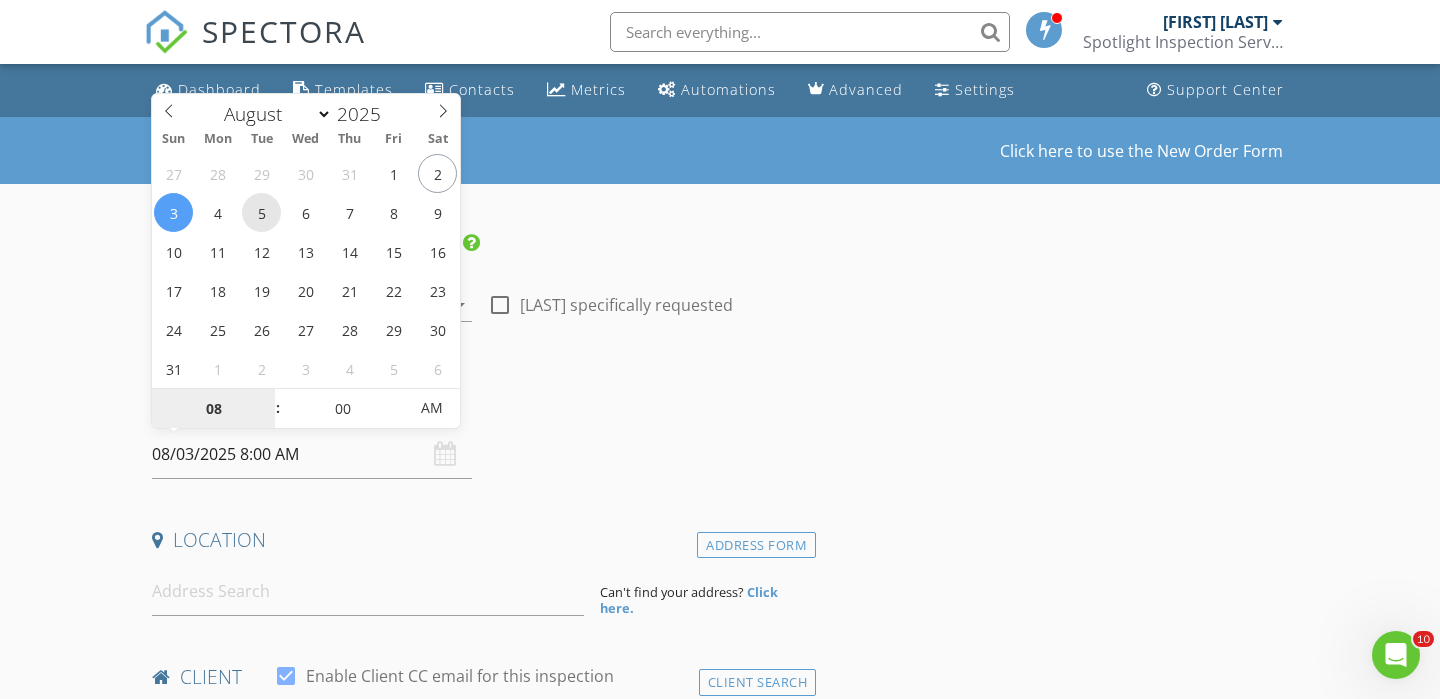 type on "08/05/2025 8:00 AM" 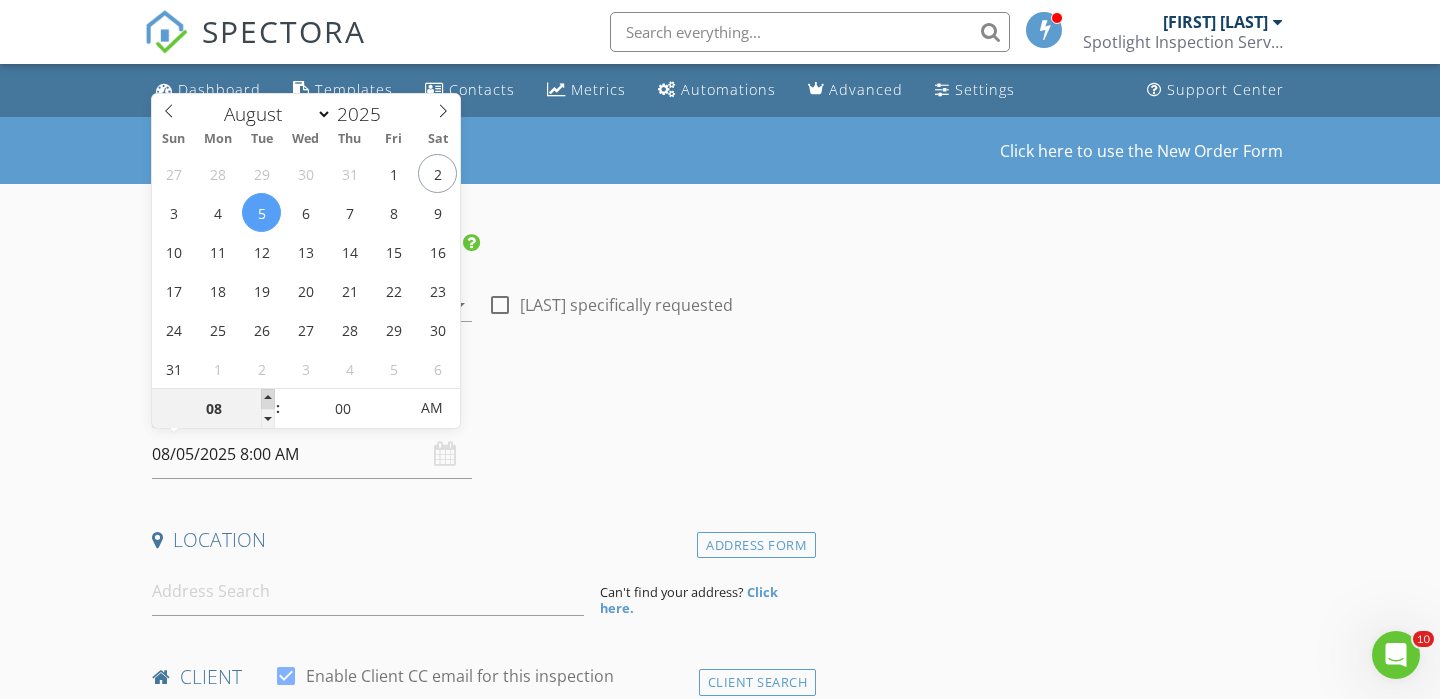 click at bounding box center (268, 399) 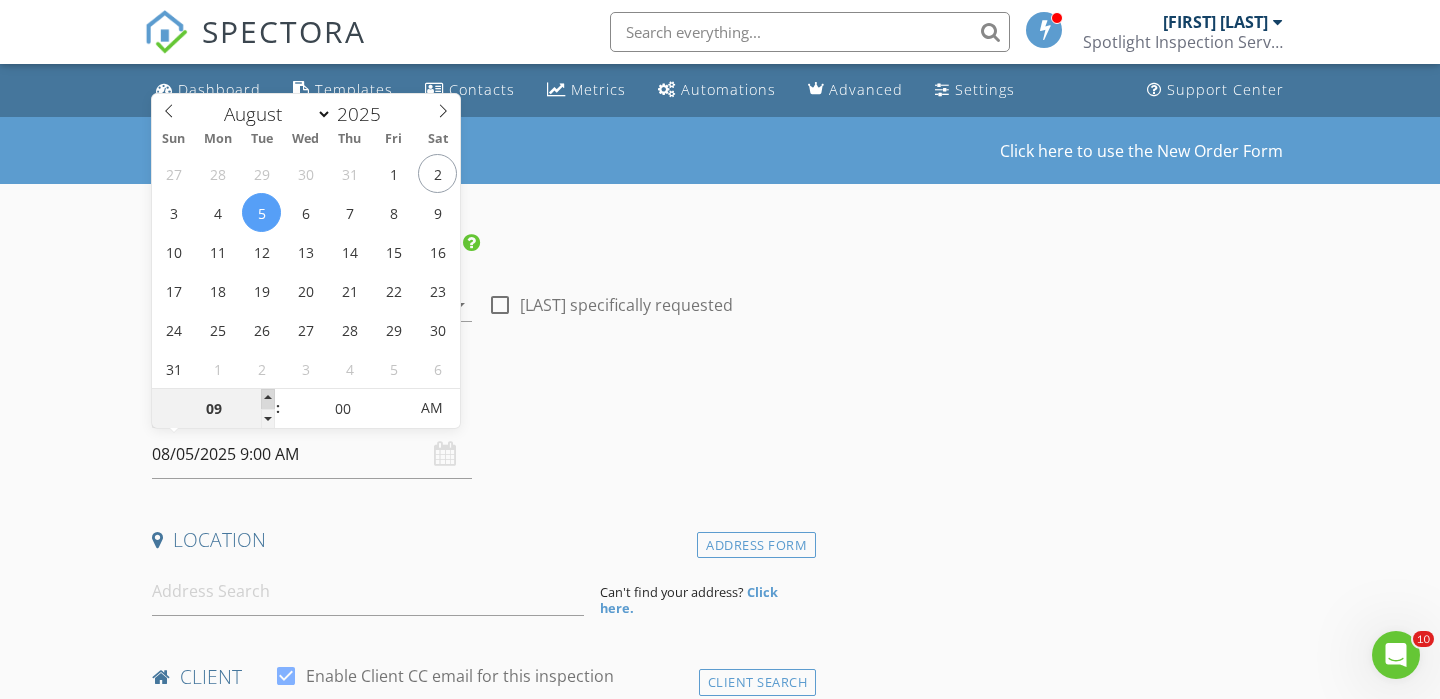 click at bounding box center [268, 399] 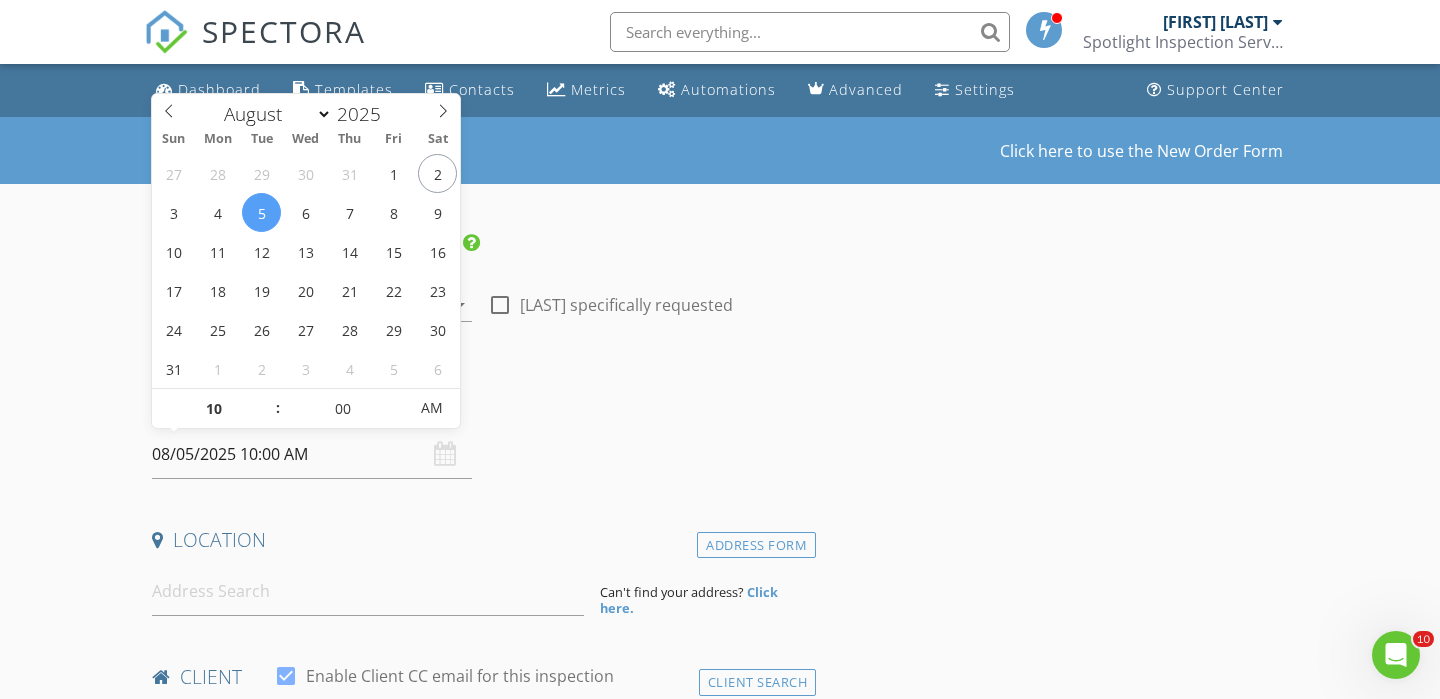 click on "Date/Time" at bounding box center [480, 403] 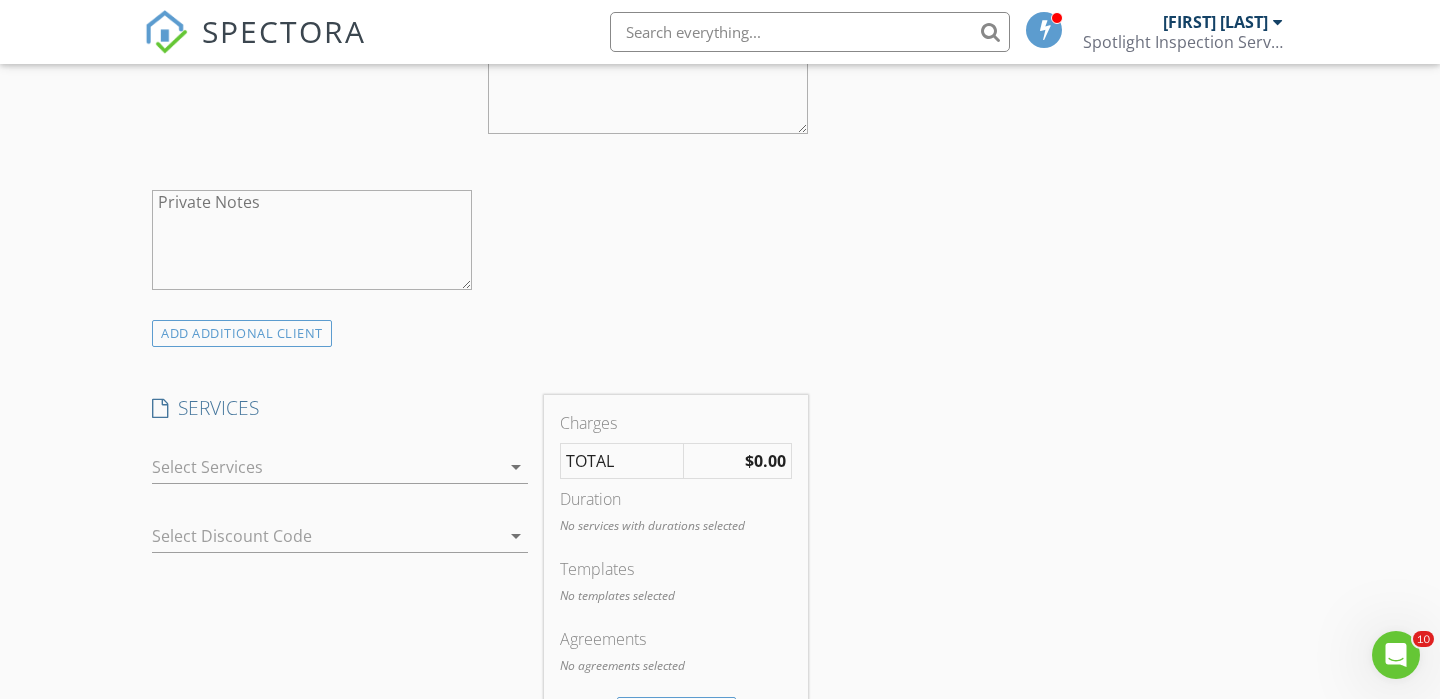 scroll, scrollTop: 909, scrollLeft: 0, axis: vertical 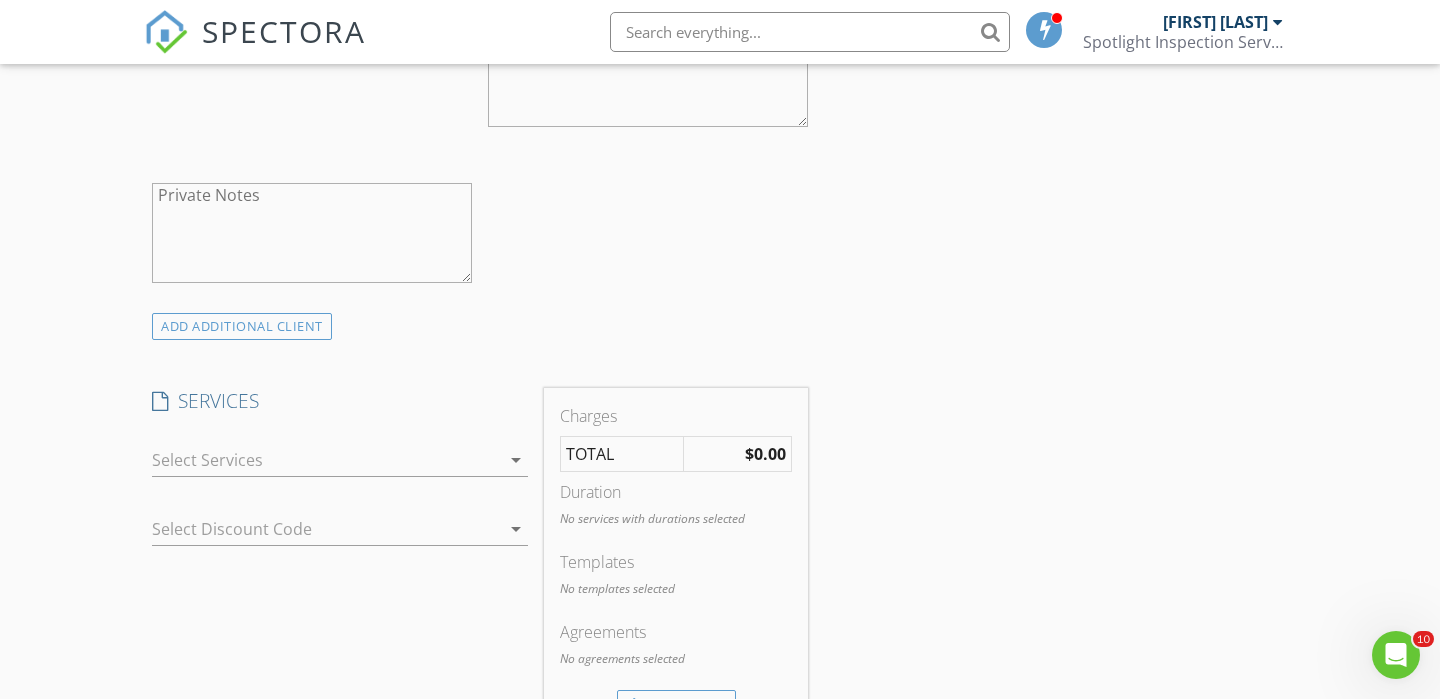 click on "arrow_drop_down" at bounding box center [516, 460] 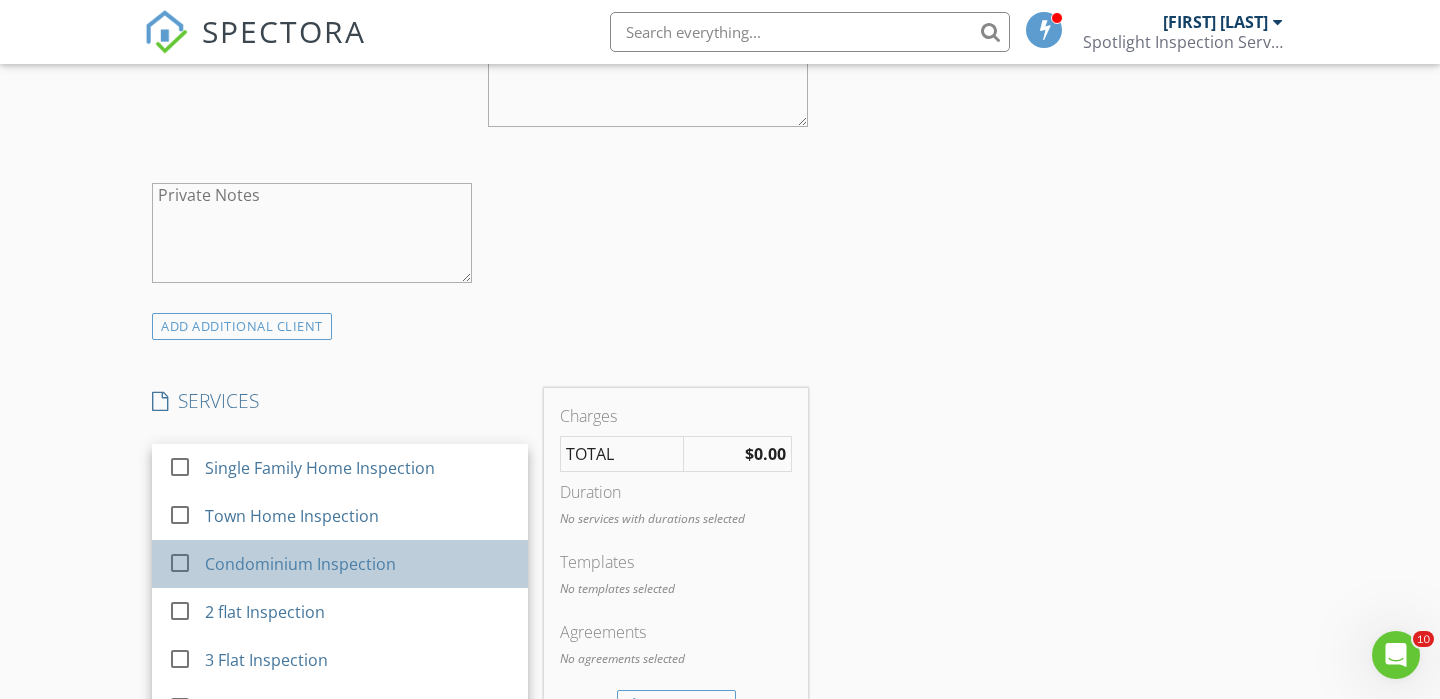 click on "Condominium Inspection" at bounding box center (358, 564) 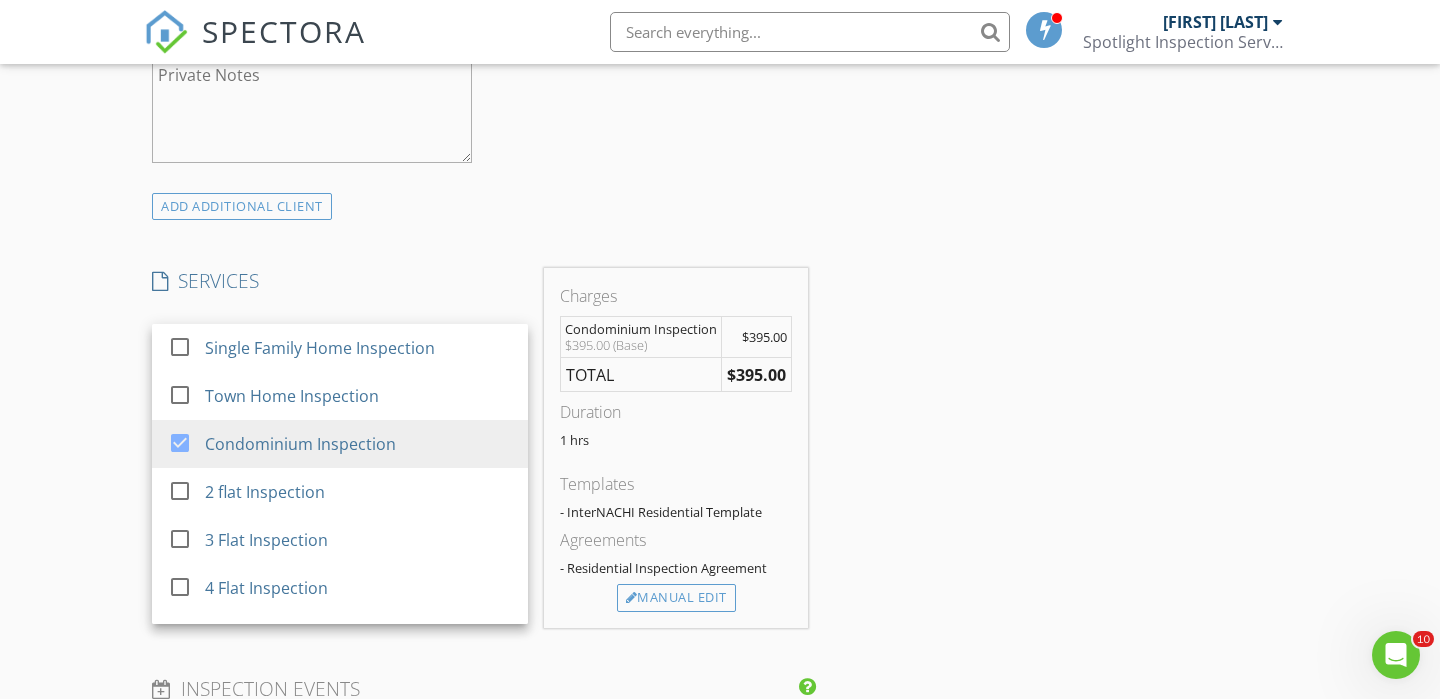 scroll, scrollTop: 1030, scrollLeft: 0, axis: vertical 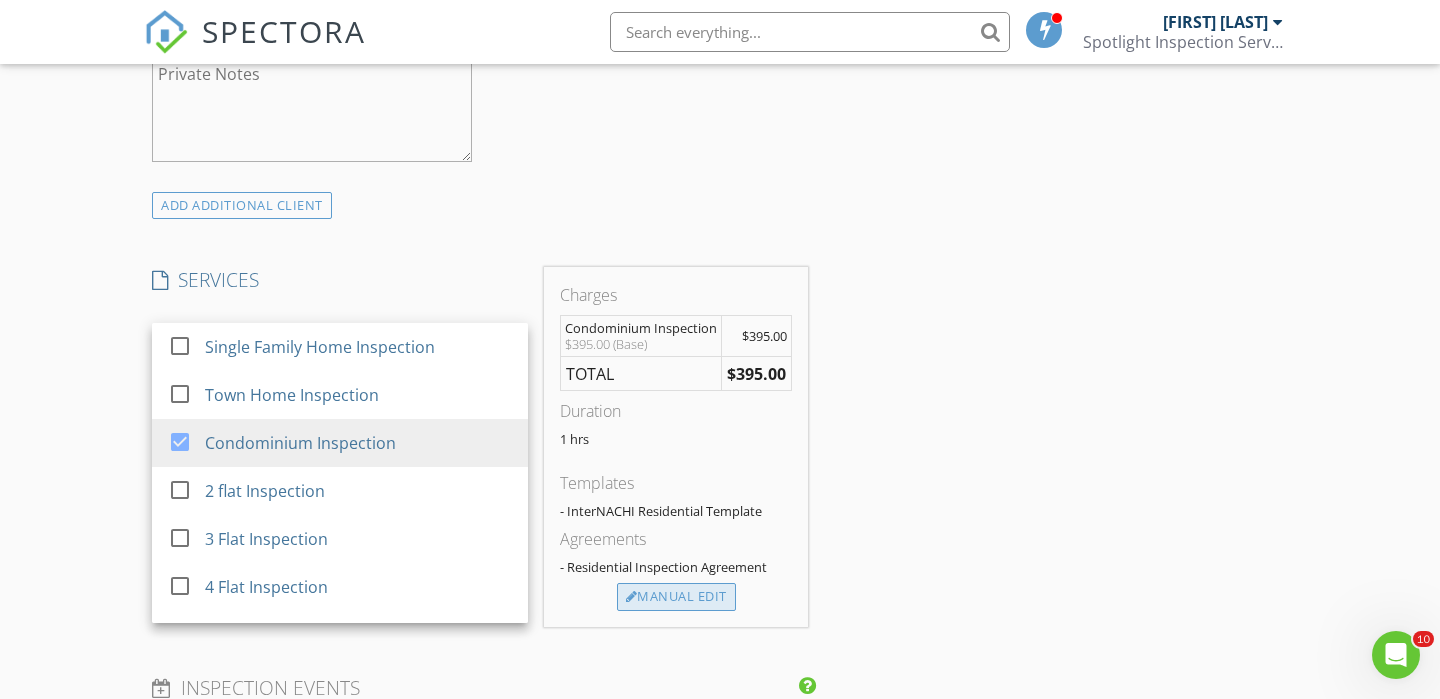 click on "Manual Edit" at bounding box center (676, 597) 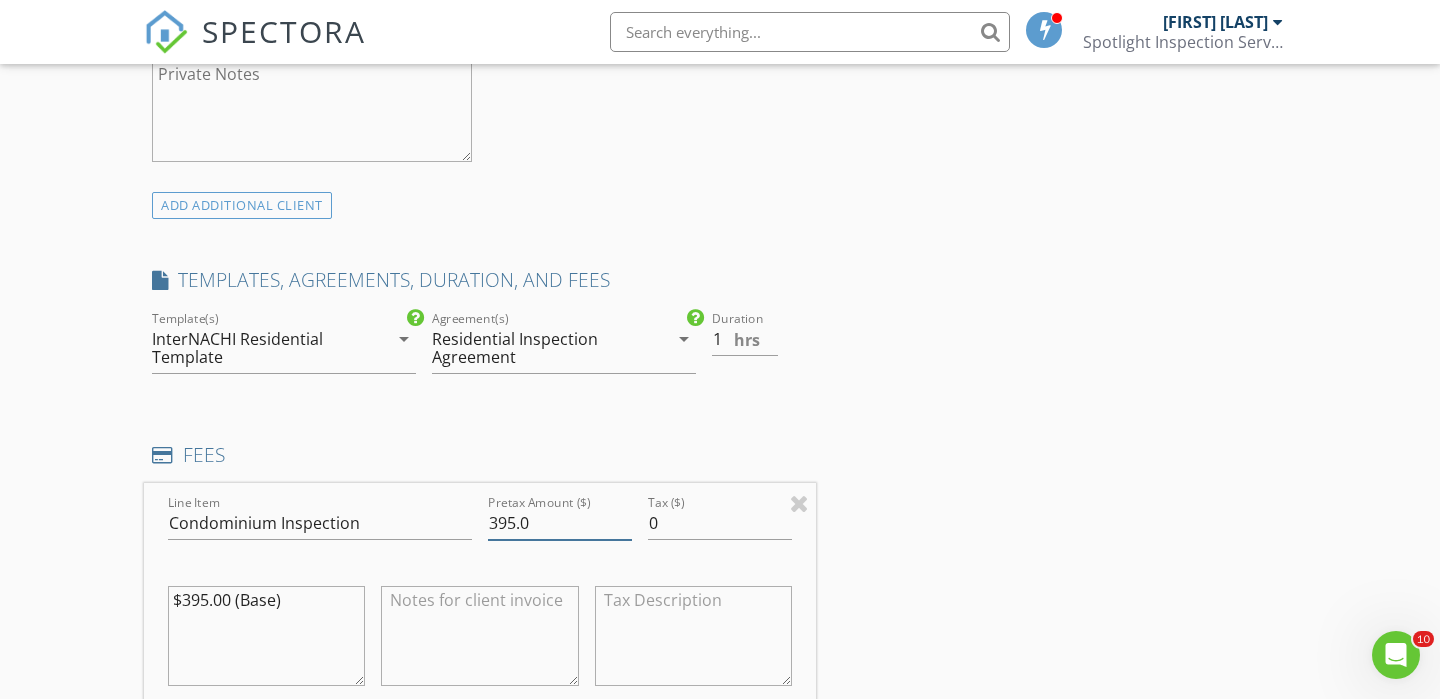 click on "395.0" at bounding box center [560, 523] 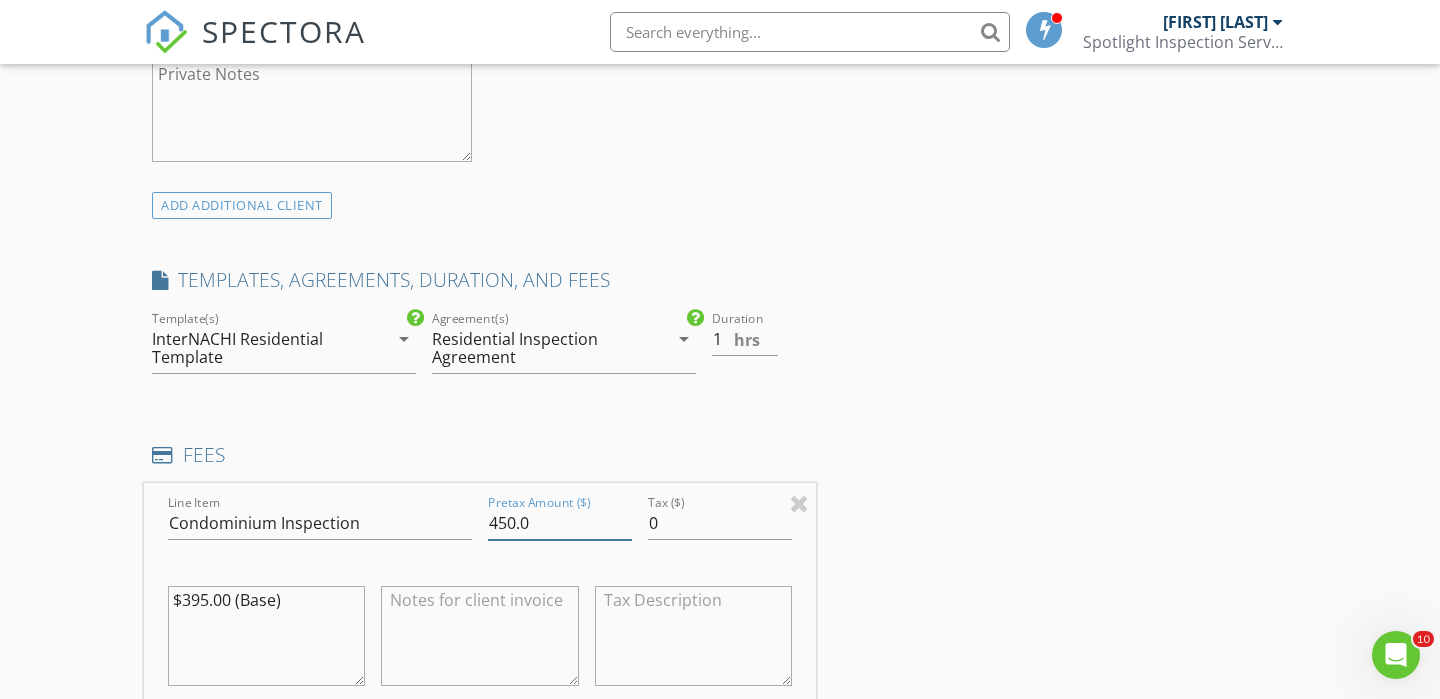 click on "450.0" at bounding box center (560, 523) 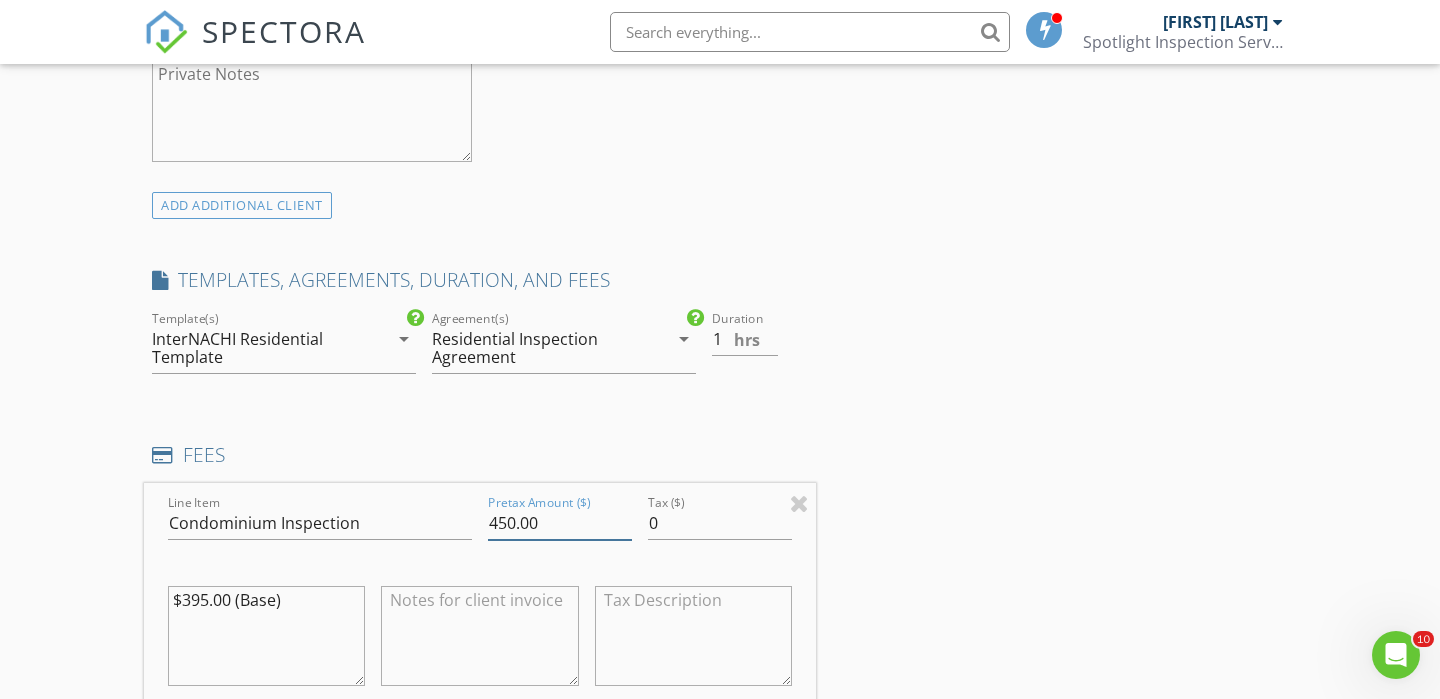 type on "450.00" 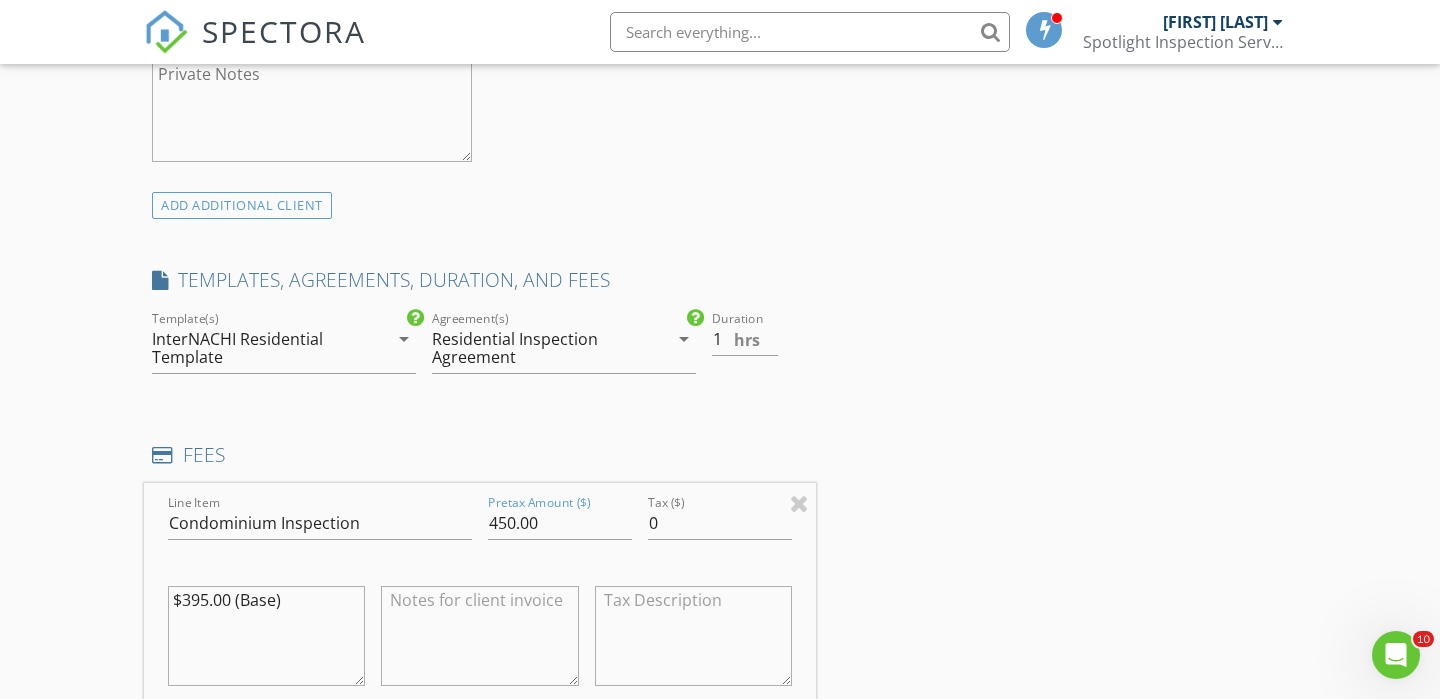 click on "INSPECTOR(S)
check_box   Safa Moayyed   PRIMARY   Safa Moayyed arrow_drop_down   check_box_outline_blank Safa Moayyed specifically requested
Date/Time
08/05/2025 10:00 AM
Location
Address Form       Can't find your address?   Click here.
client
check_box Enable Client CC email for this inspection   Client Search     check_box_outline_blank Client is a Company/Organization     First Name   Last Name   Email   CC Email   Phone           Notes   Private Notes
ADD ADDITIONAL client
SERVICES
check_box_outline_blank   Single Family Home Inspection   check_box_outline_blank   Town Home Inspection   check_box   Condominium Inspection   check_box_outline_blank   2 flat Inspection   check_box_outline_blank   3 Flat Inspection   check_box_outline_blank   4 Flat Inspection" at bounding box center [720, 789] 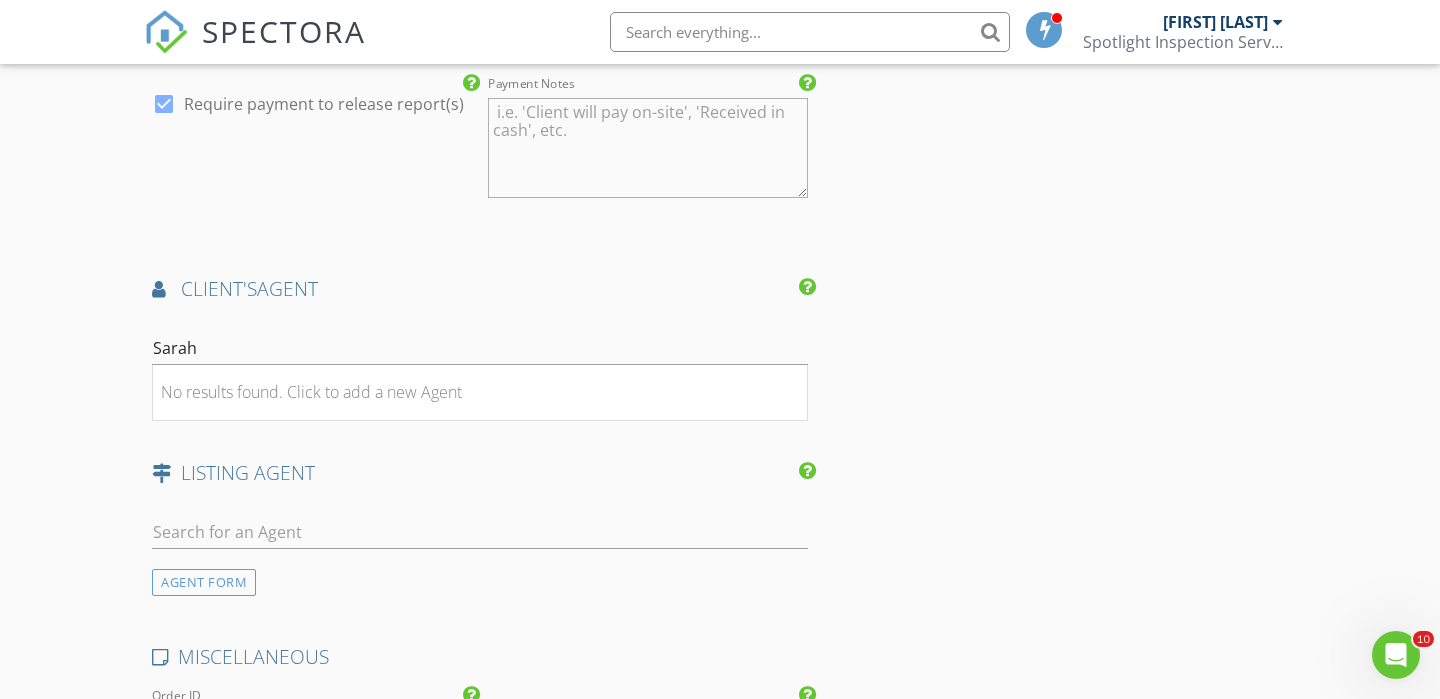 scroll, scrollTop: 2050, scrollLeft: 0, axis: vertical 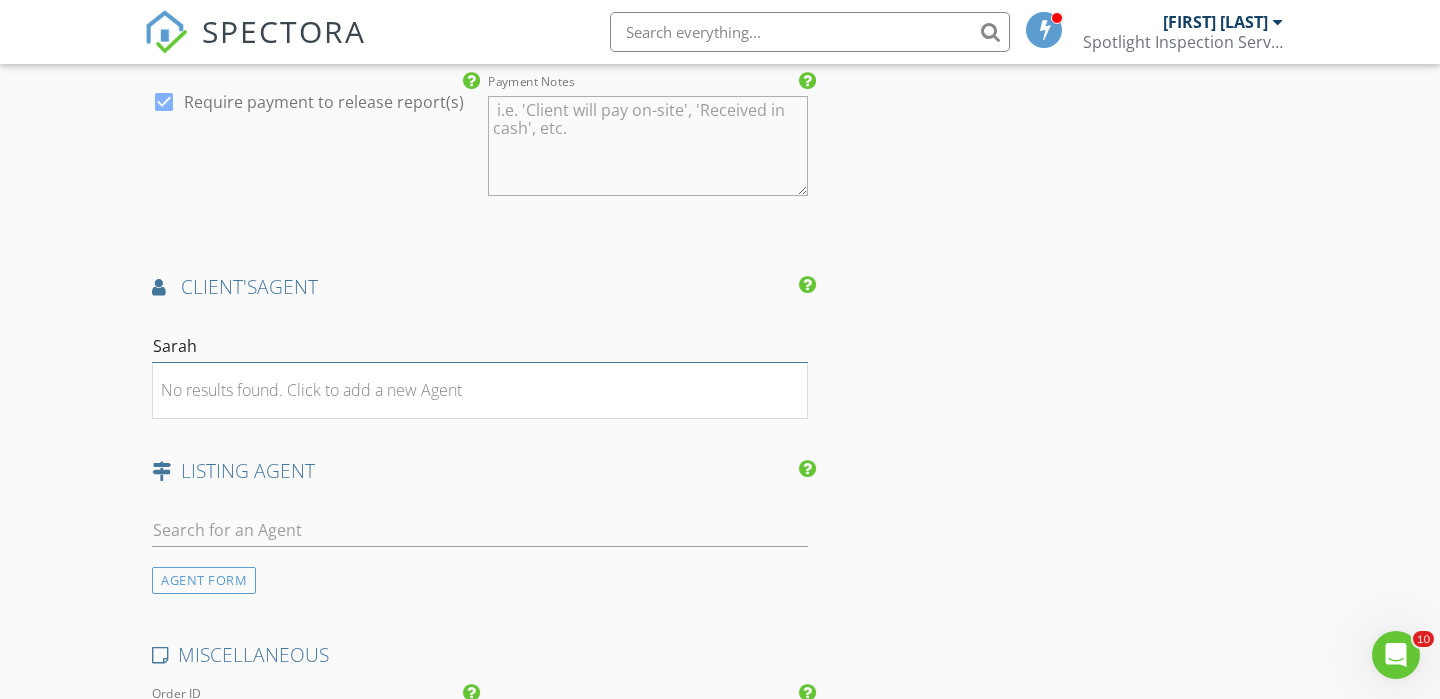 click on "Sarah" at bounding box center [480, 346] 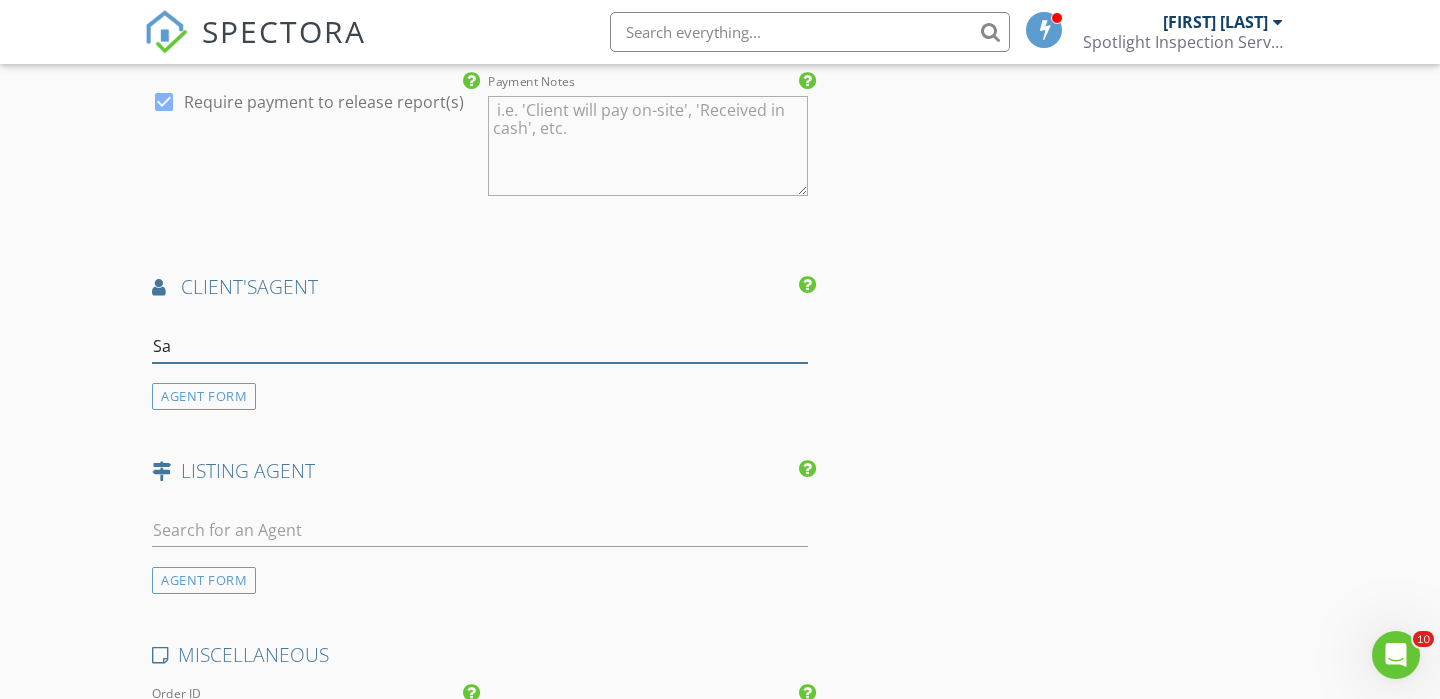 type on "S" 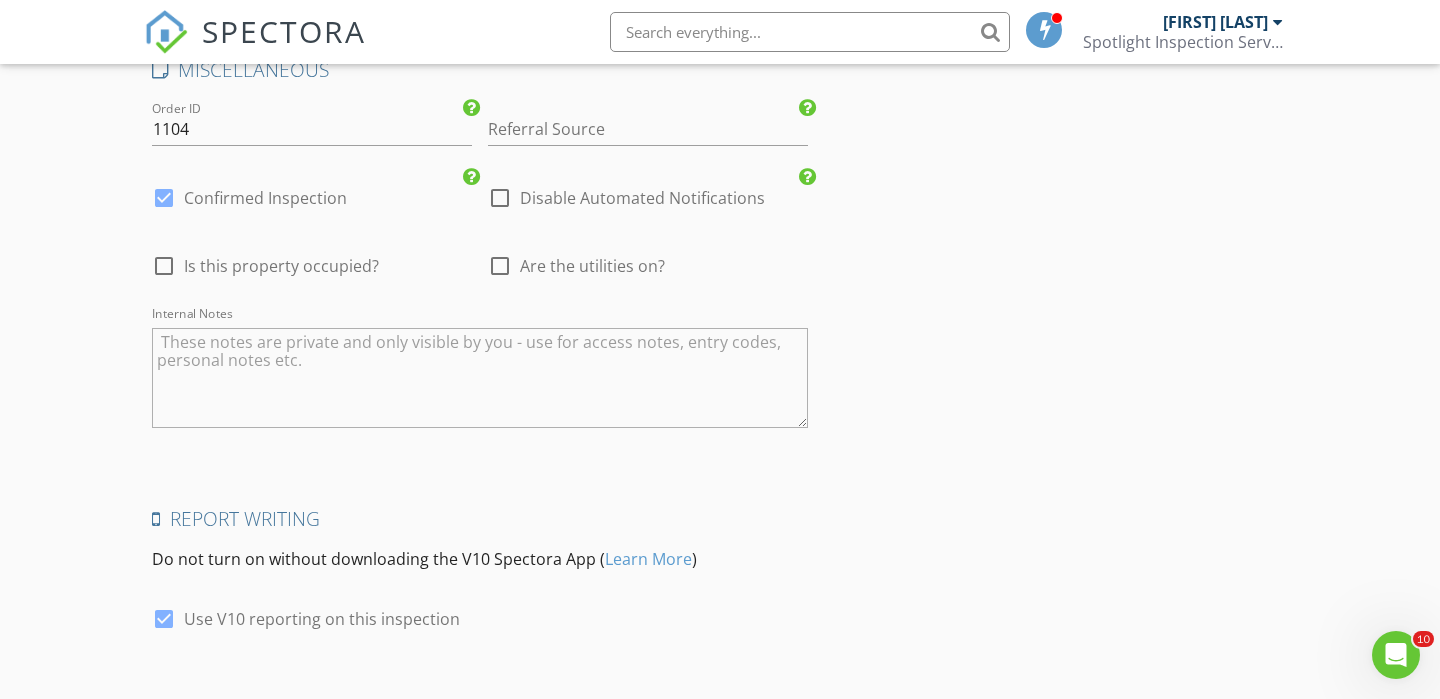 scroll, scrollTop: 2641, scrollLeft: 0, axis: vertical 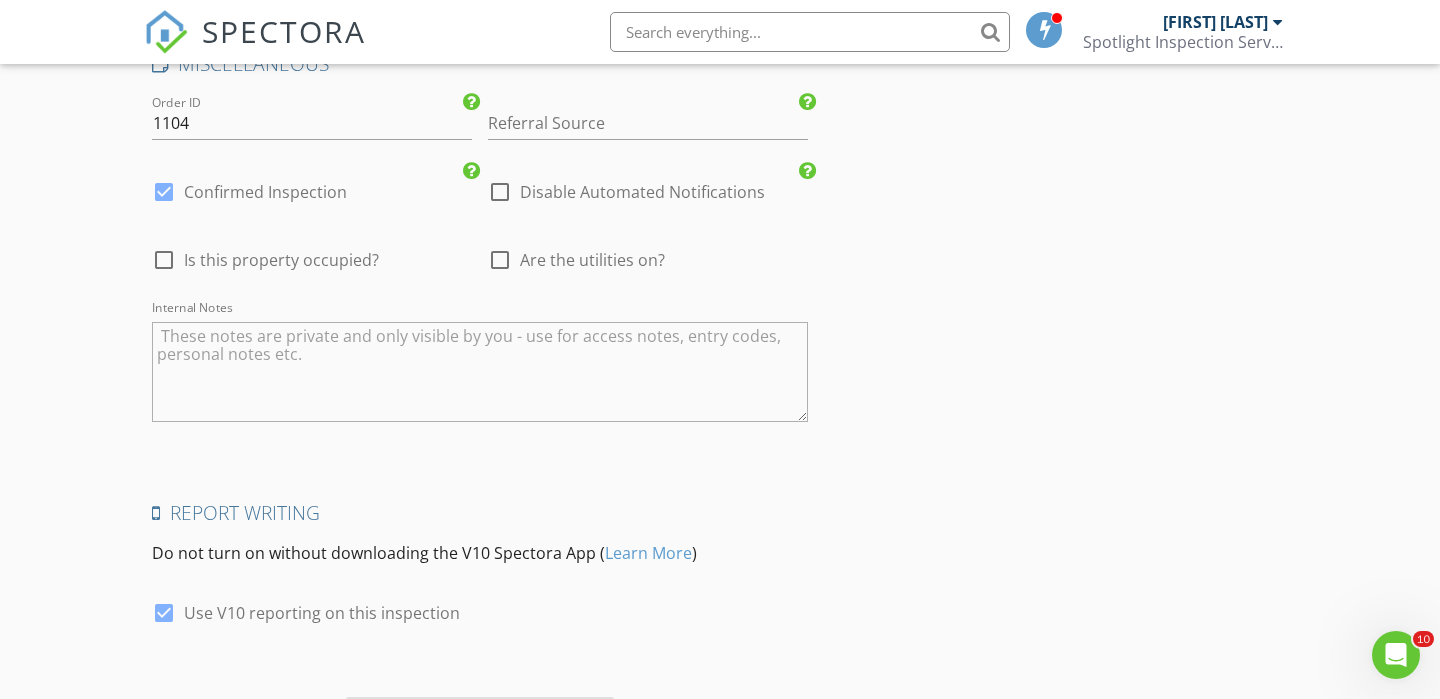 type 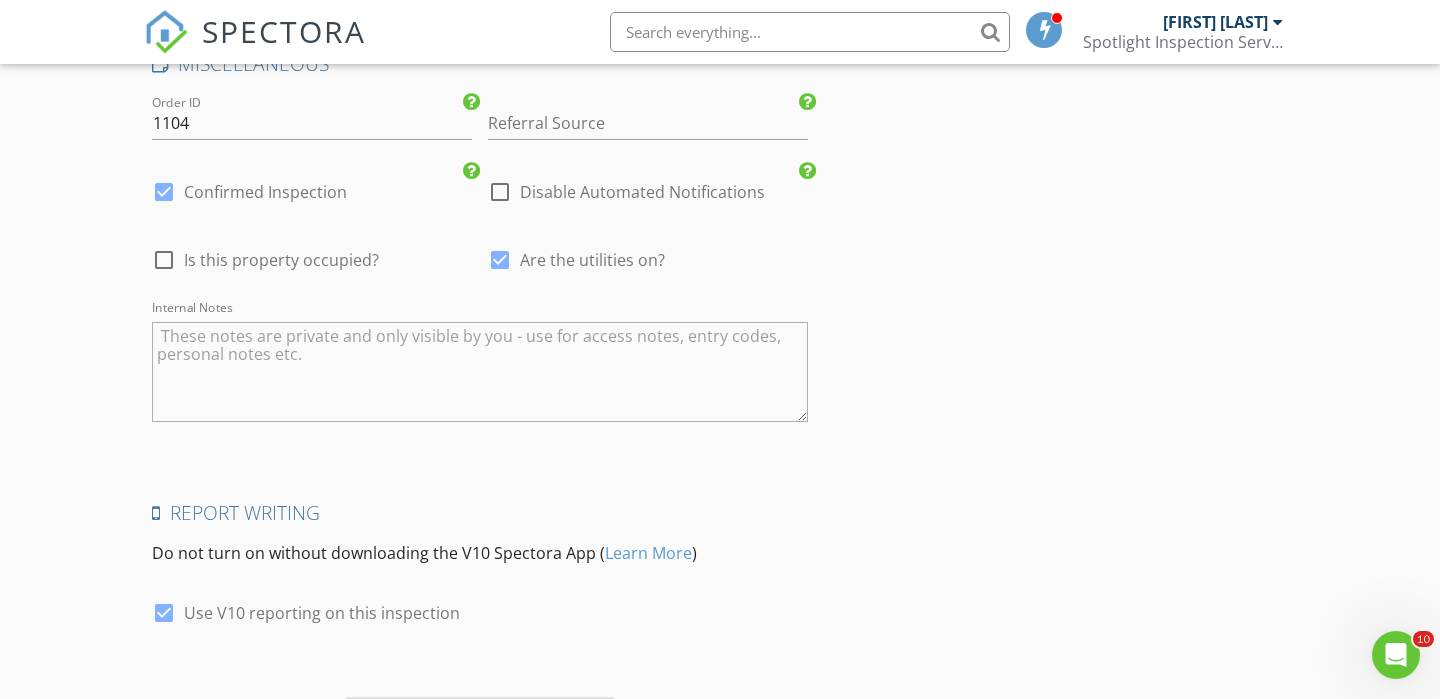 click at bounding box center (164, 260) 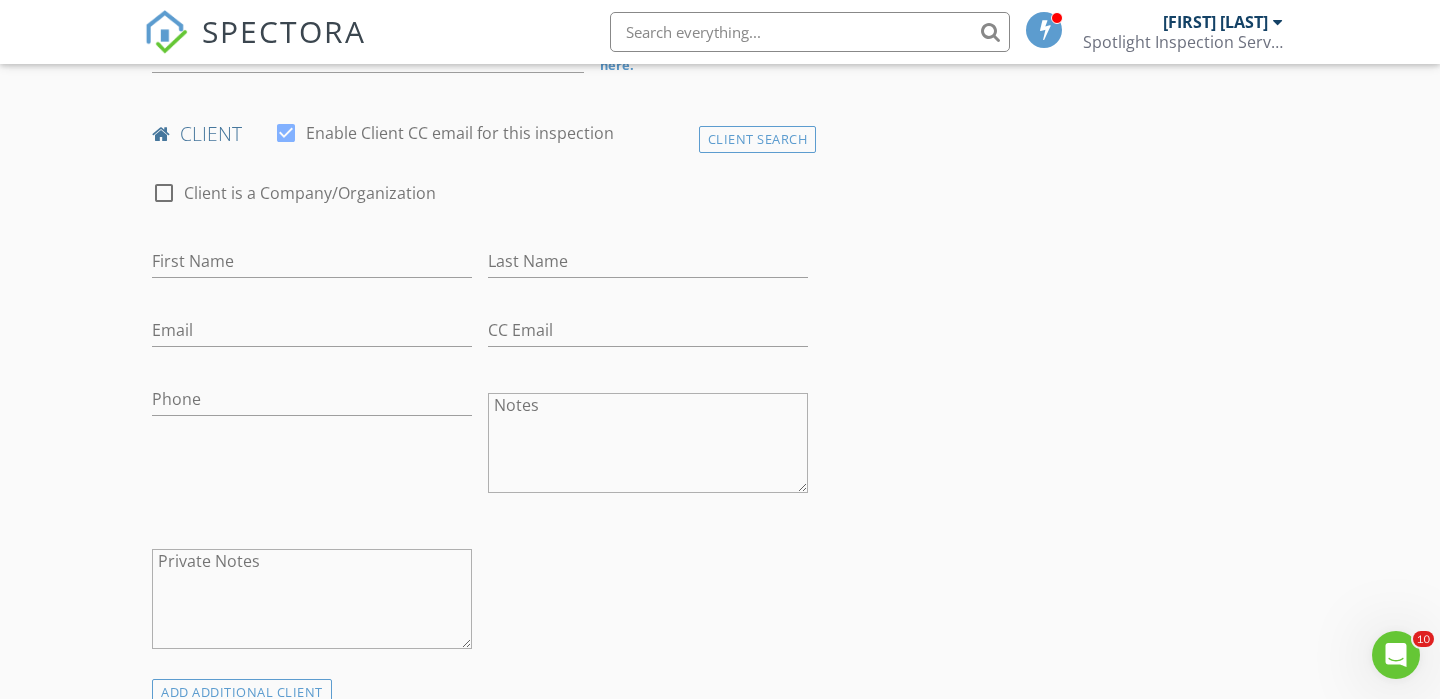 scroll, scrollTop: 540, scrollLeft: 0, axis: vertical 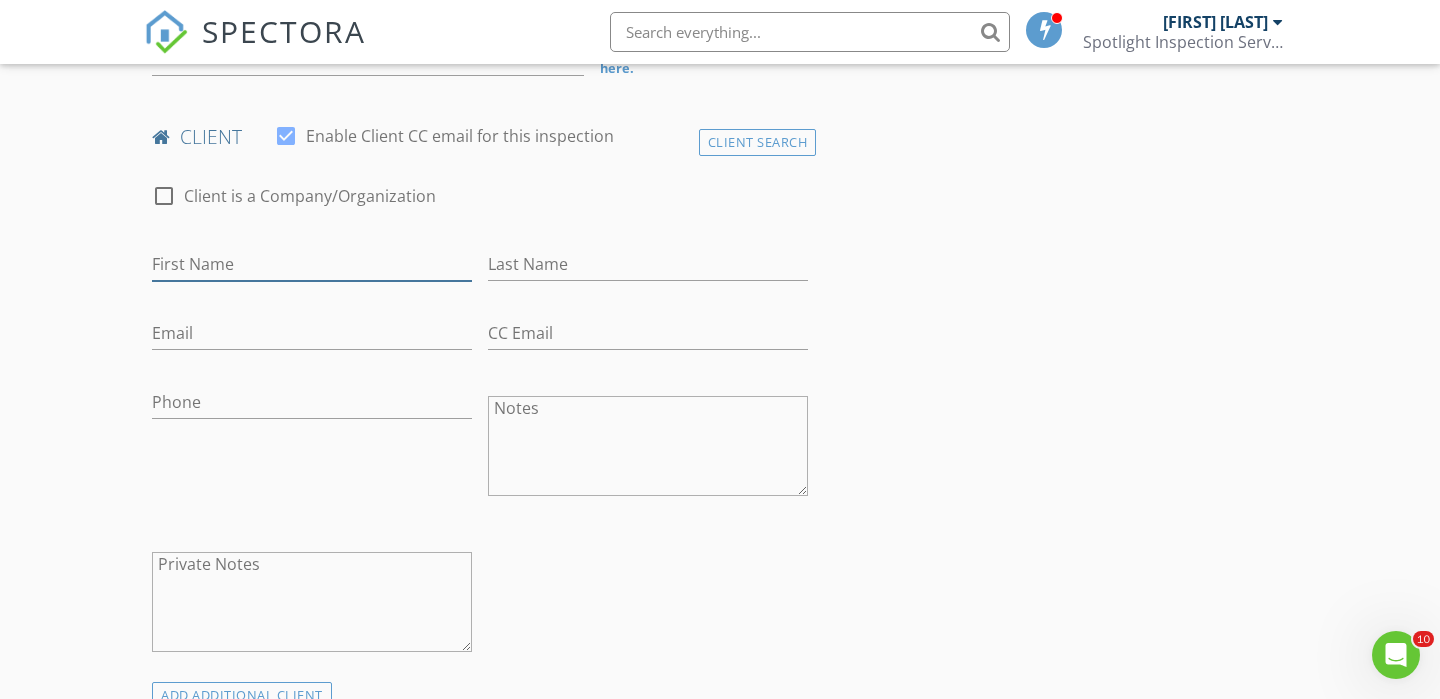 click on "First Name" at bounding box center (312, 264) 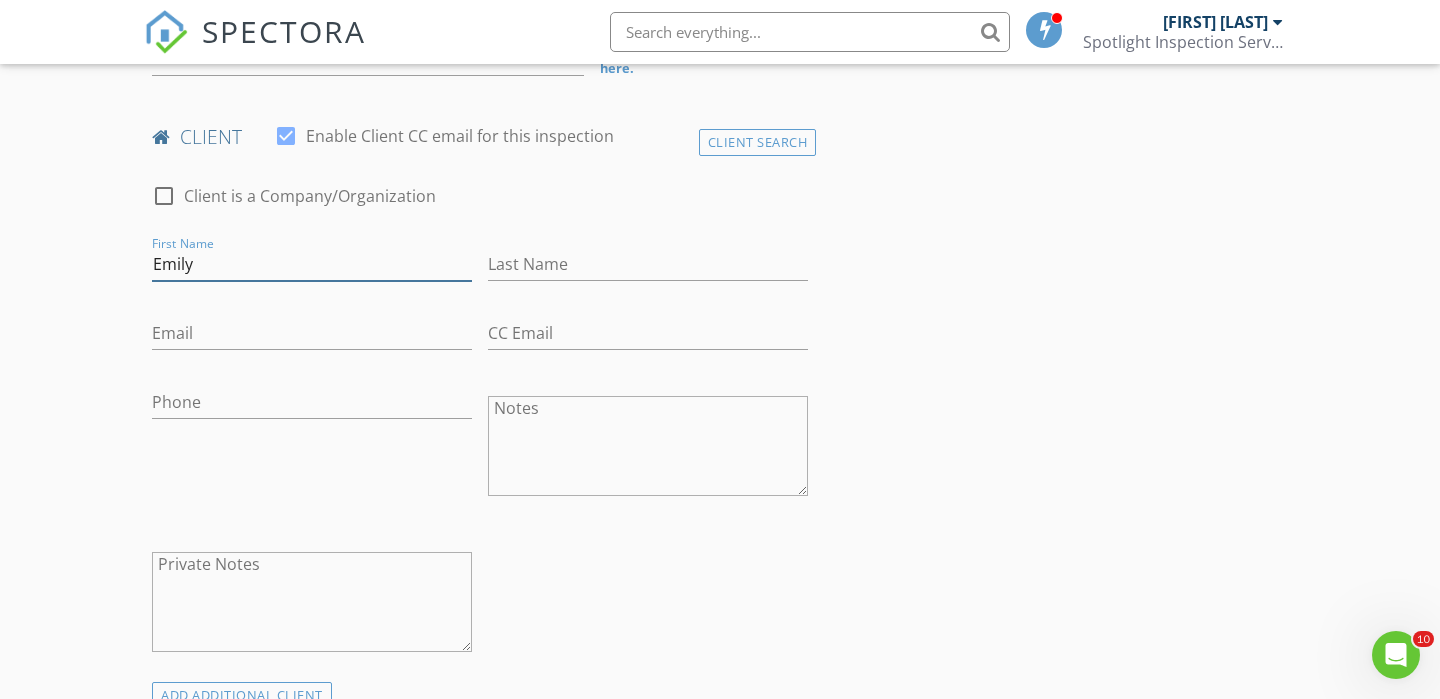 type on "Emily" 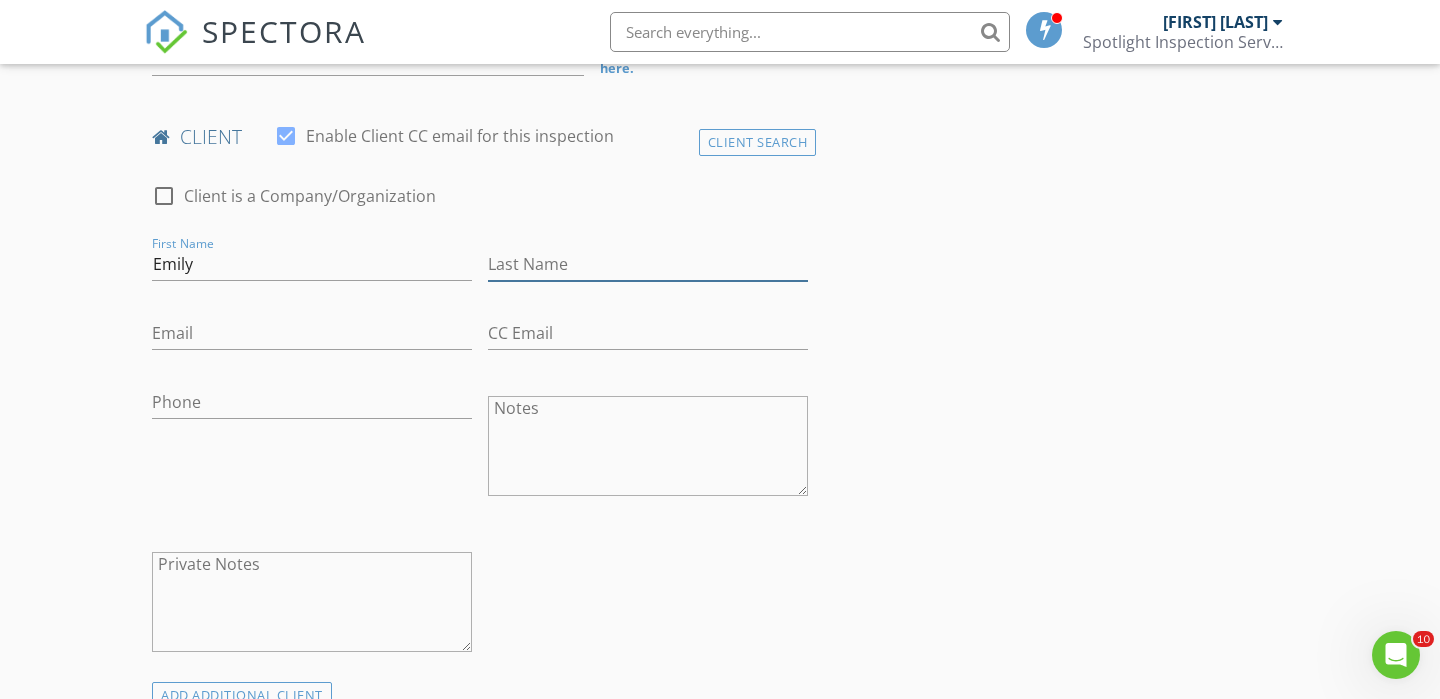 click on "Last Name" at bounding box center [648, 264] 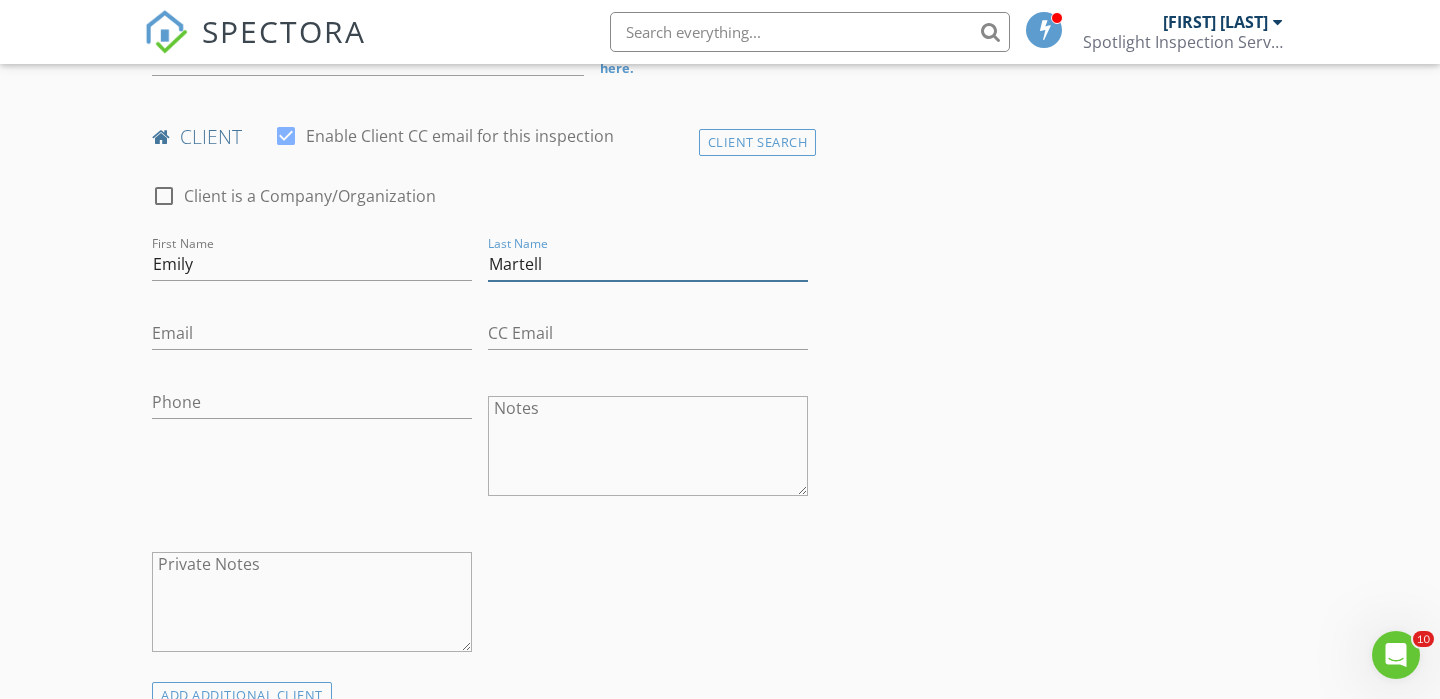 type on "Martell" 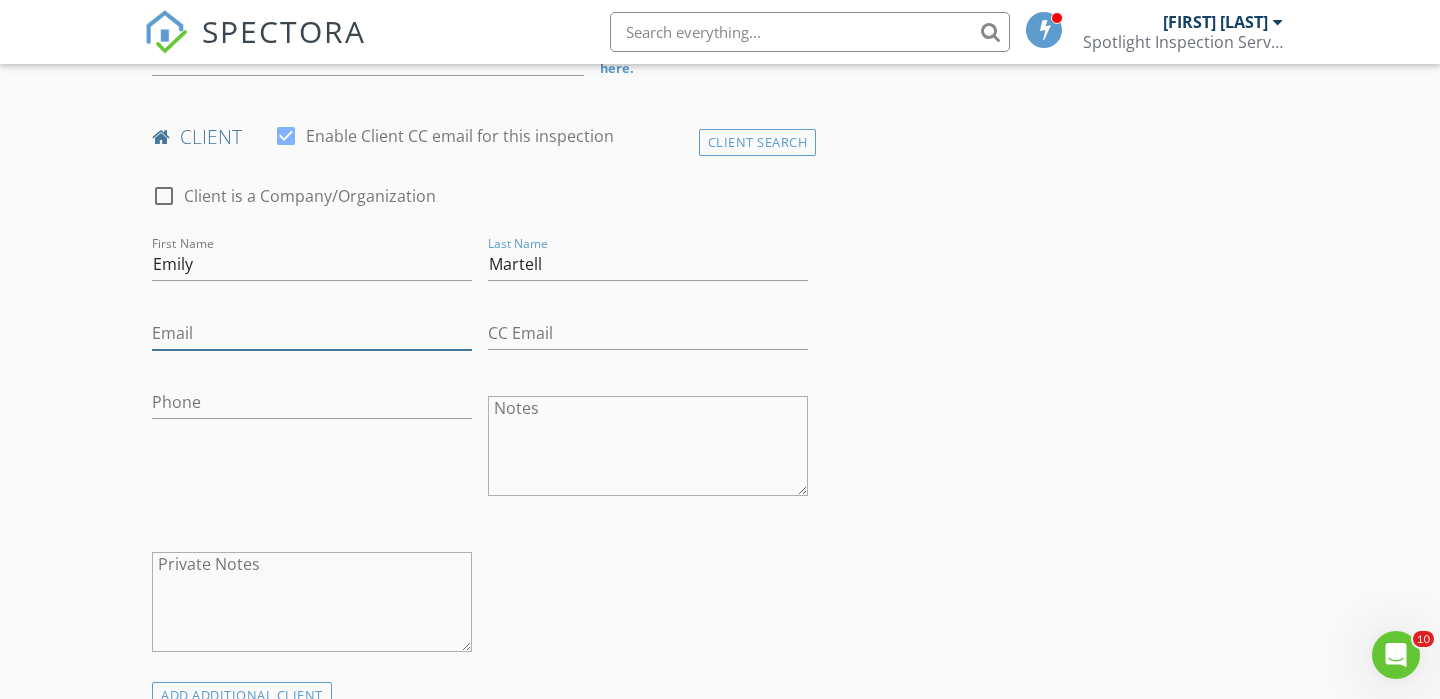 click on "Email" at bounding box center (312, 333) 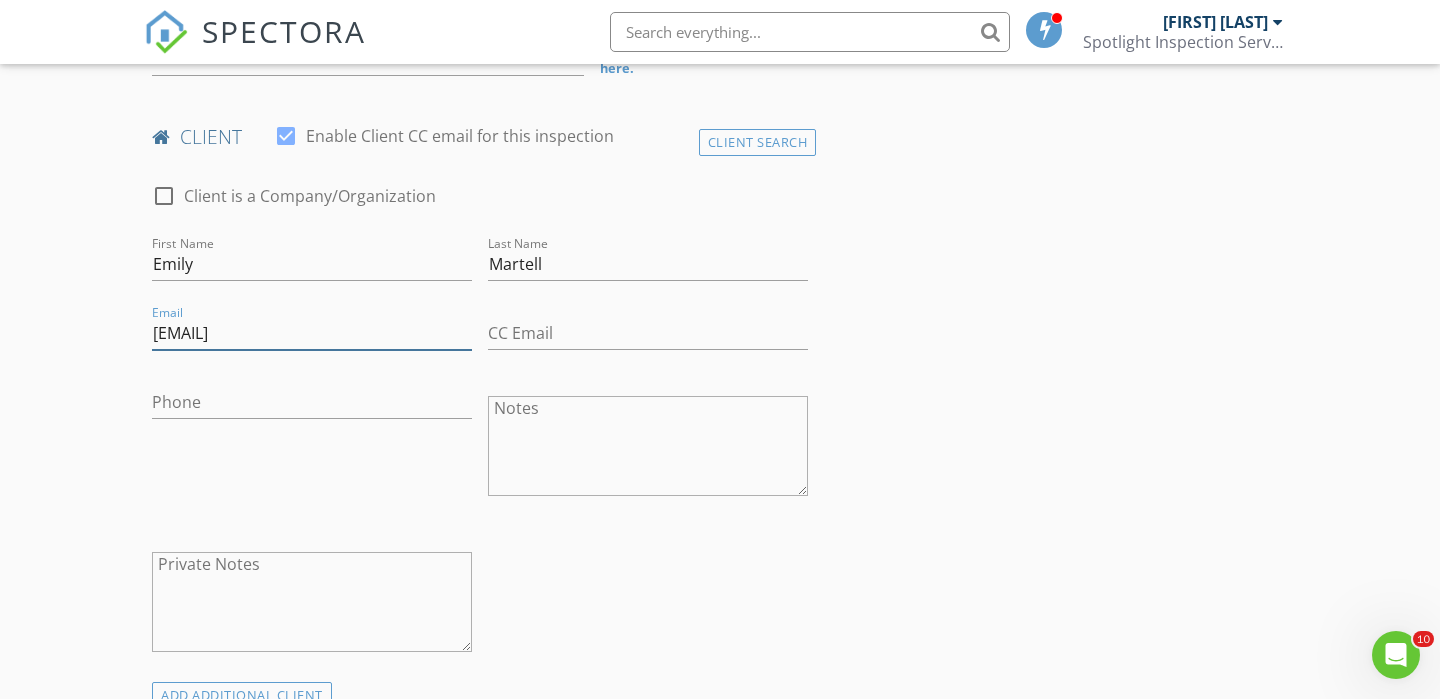 type on "emilymartell13@gmail.com" 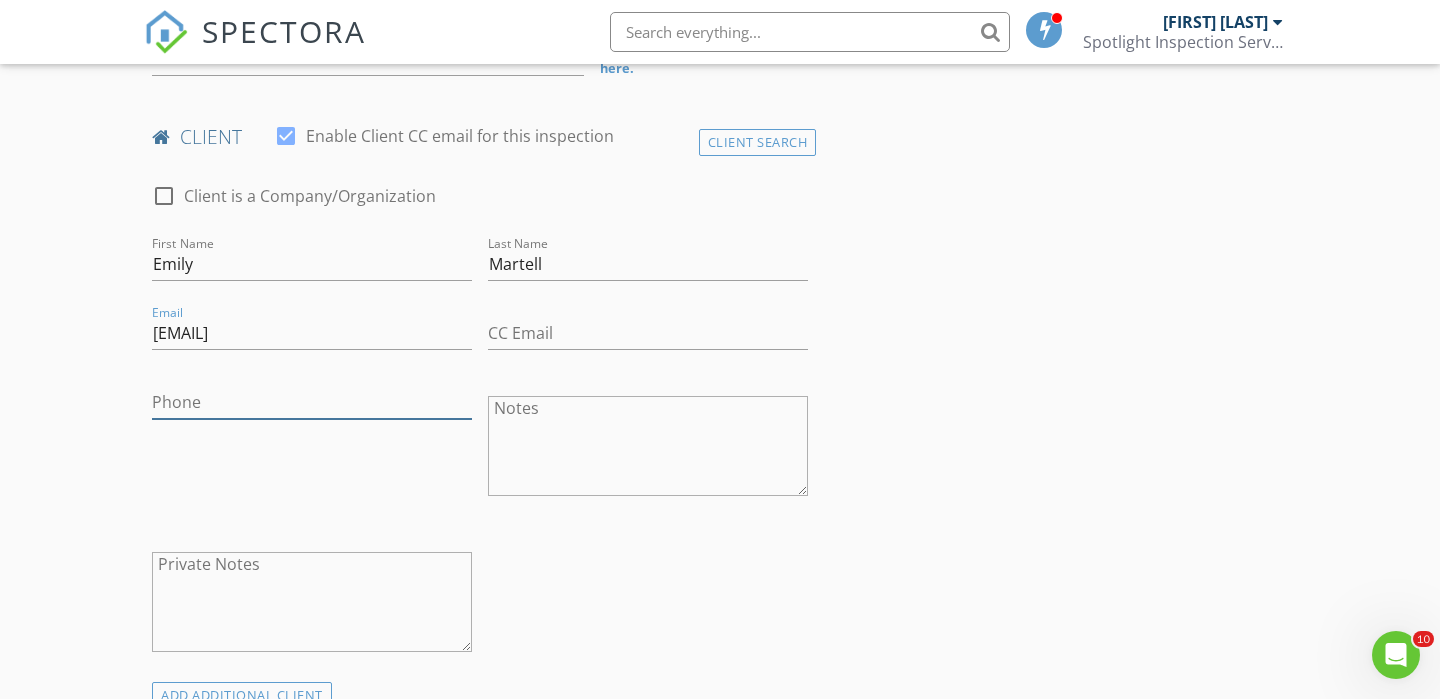 click on "Phone" at bounding box center (312, 402) 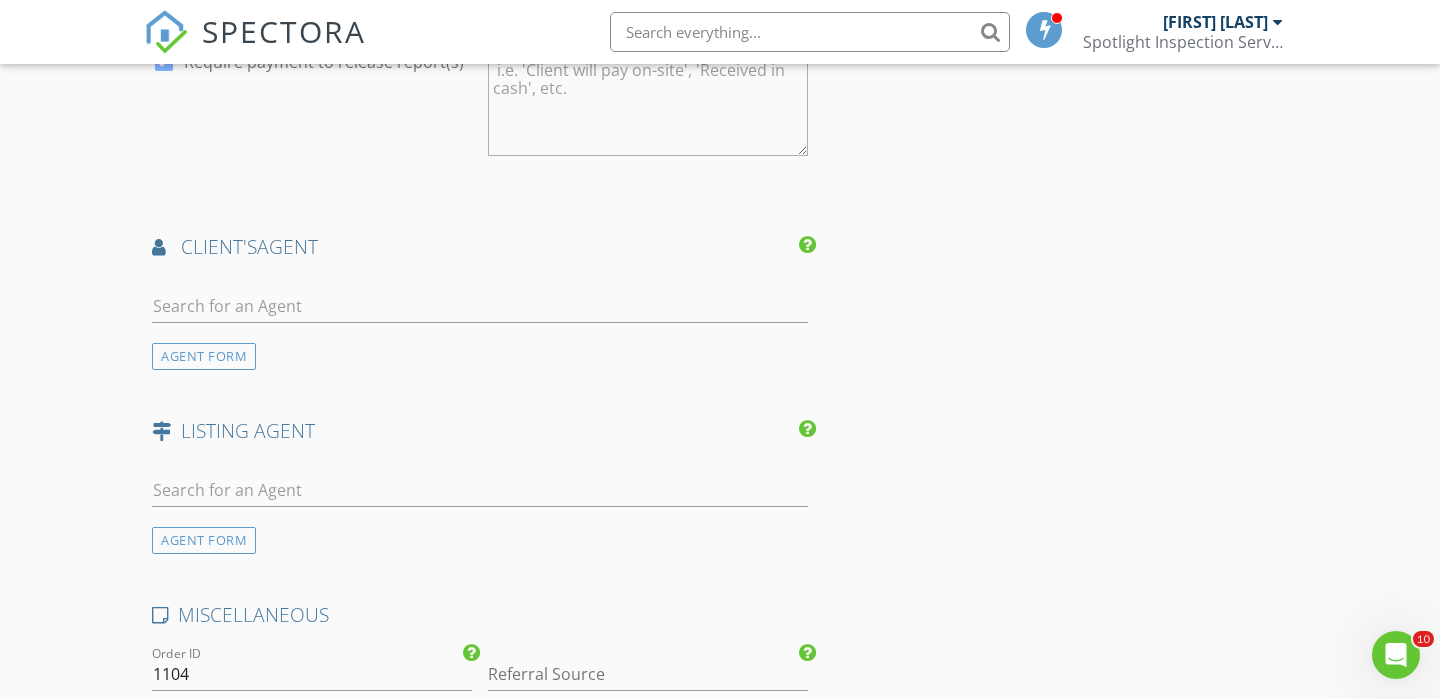 scroll, scrollTop: 2091, scrollLeft: 0, axis: vertical 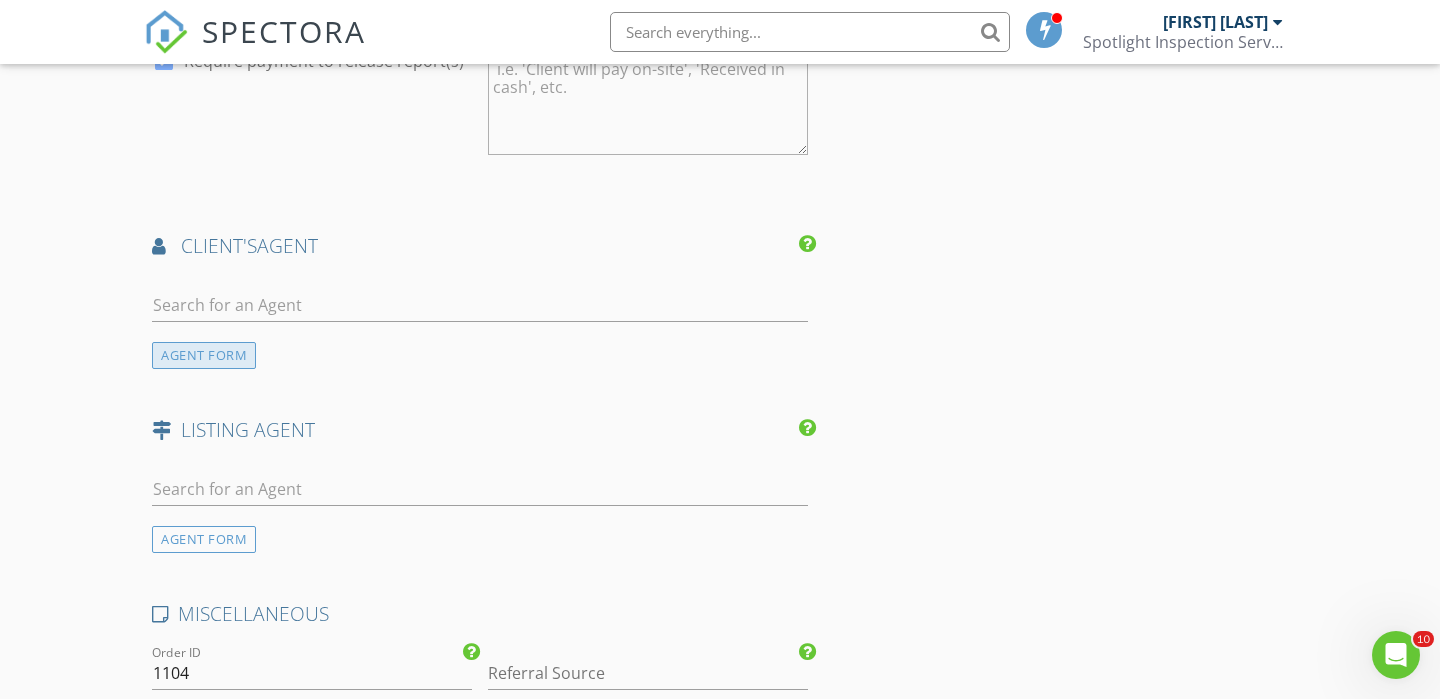 type on "708-280-7004" 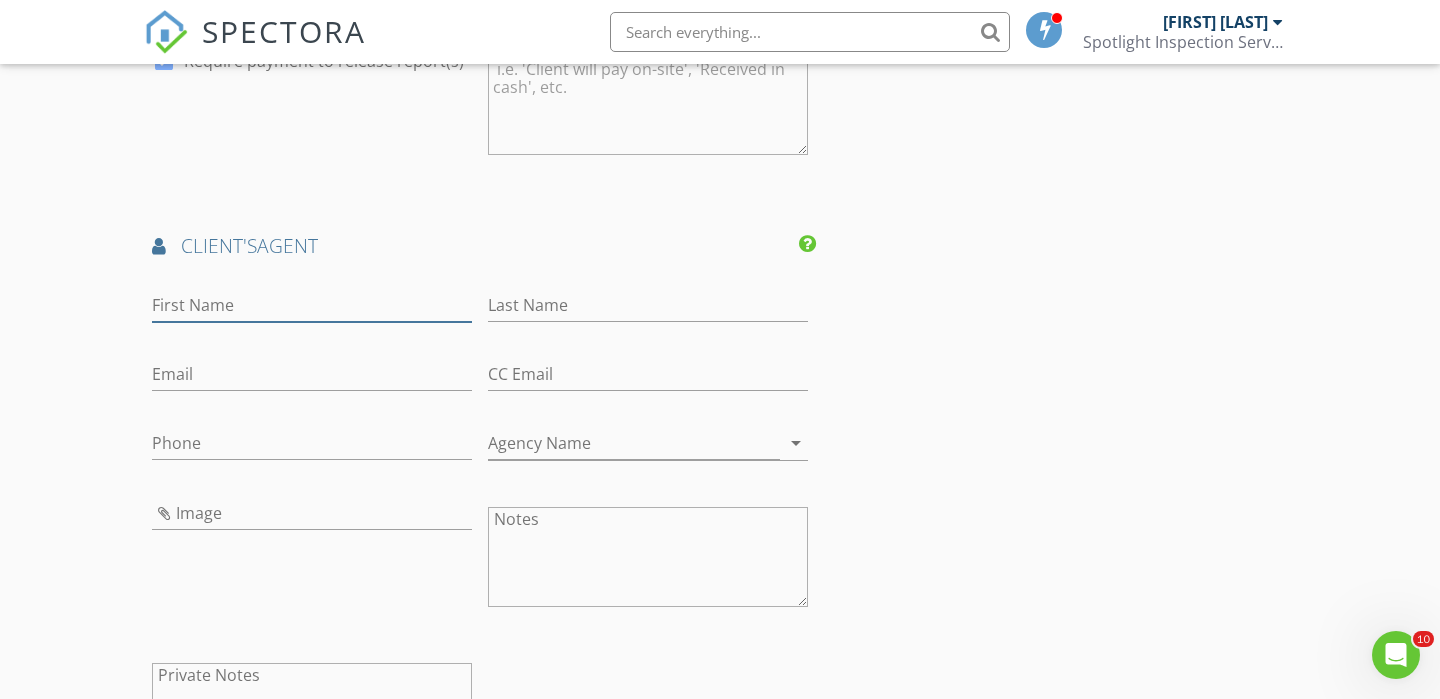 click on "First Name" at bounding box center [312, 305] 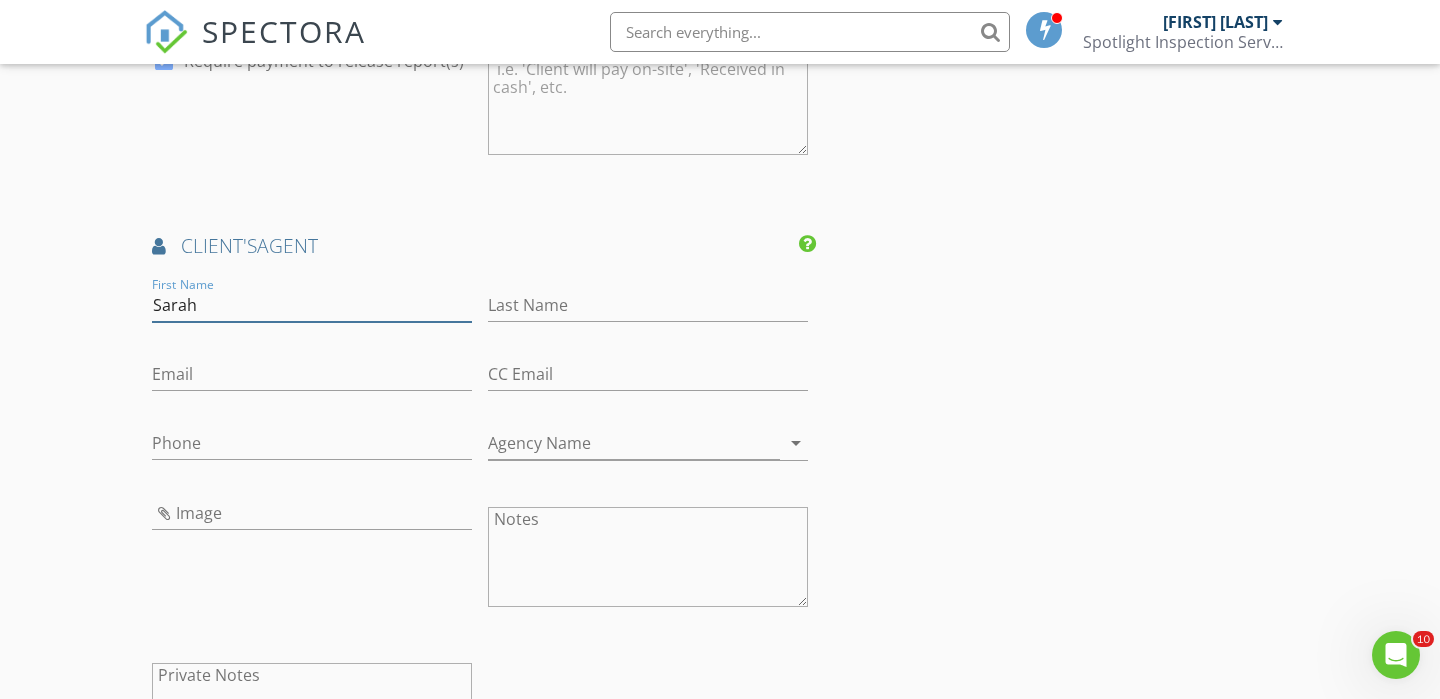 type on "Sarah" 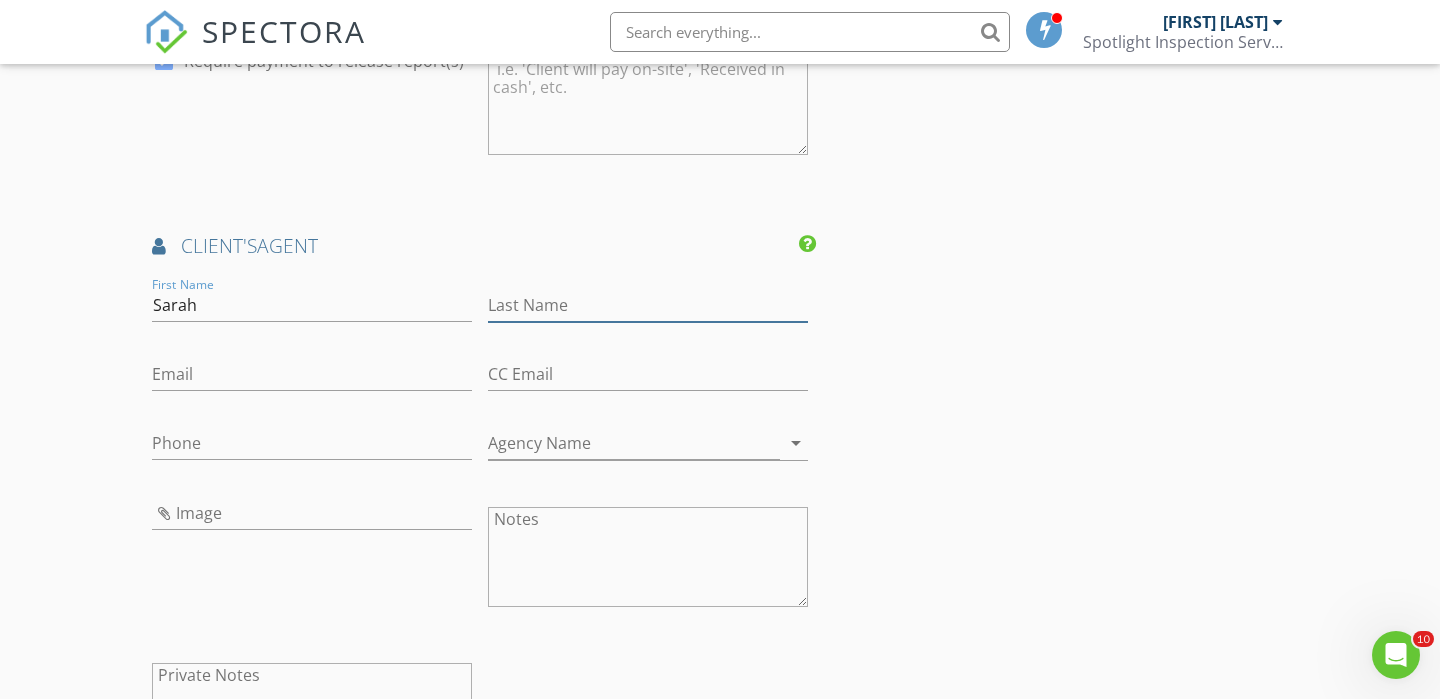 click on "Last Name" at bounding box center [648, 305] 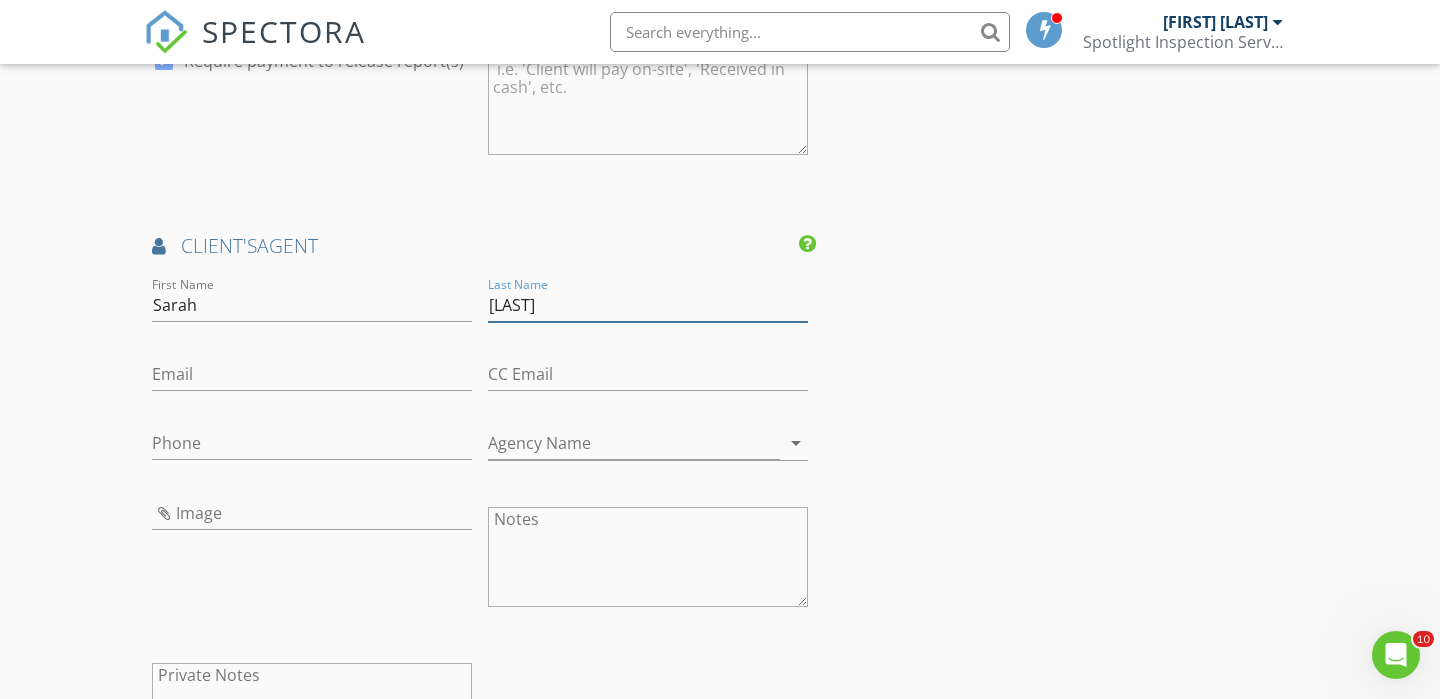 type on "McGinnis" 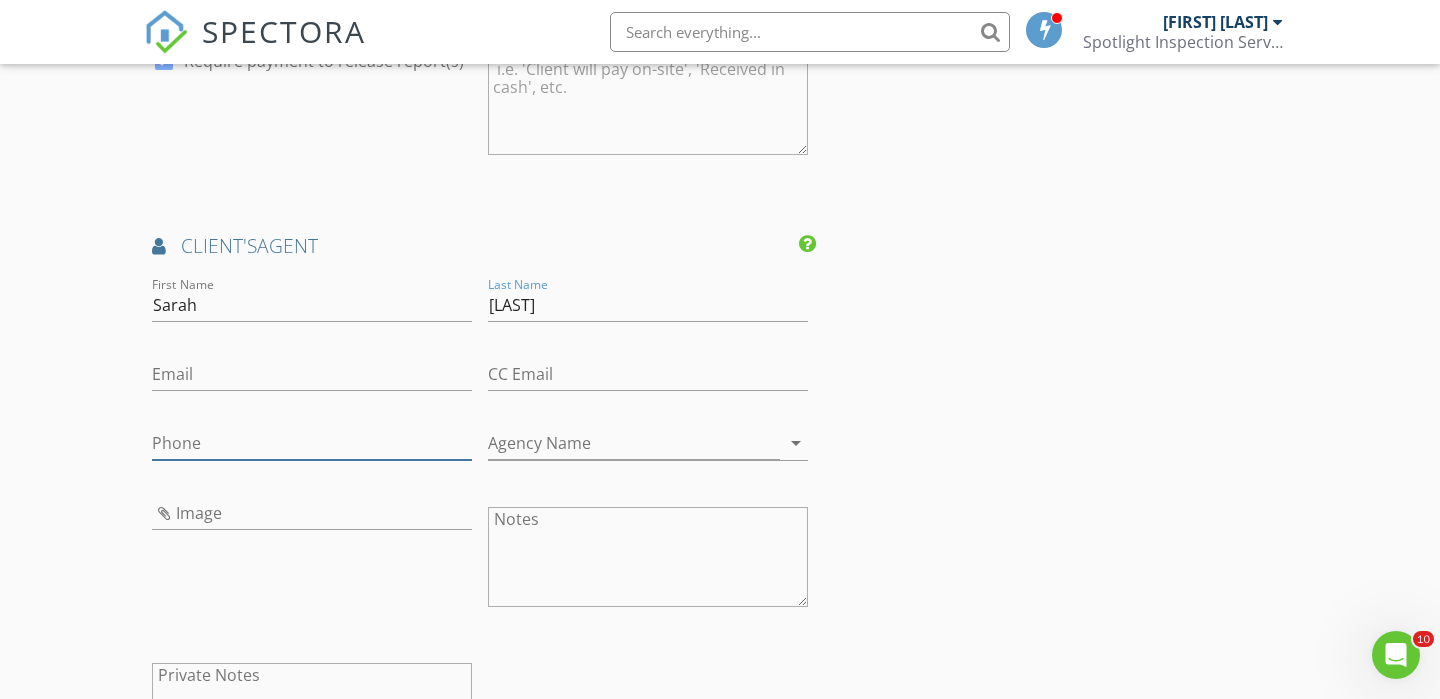 click on "Phone" at bounding box center (312, 443) 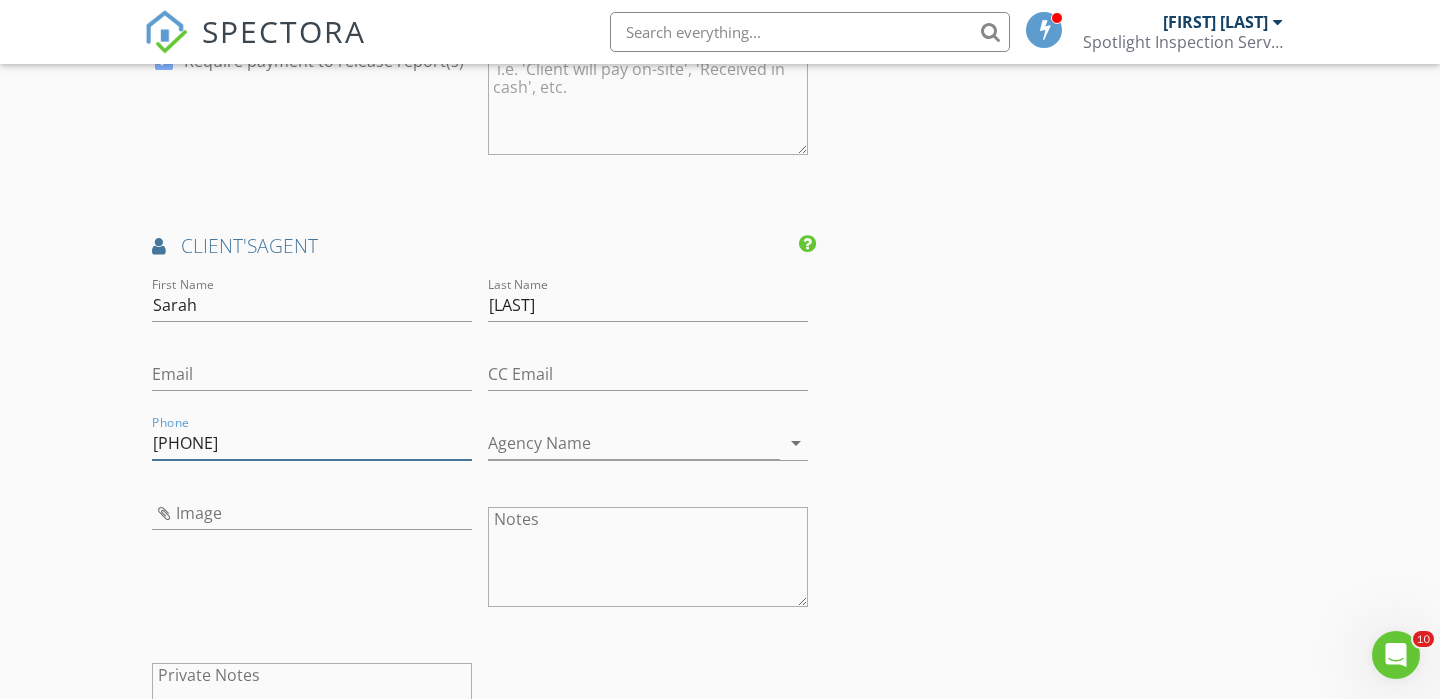 type on "847-651-8413" 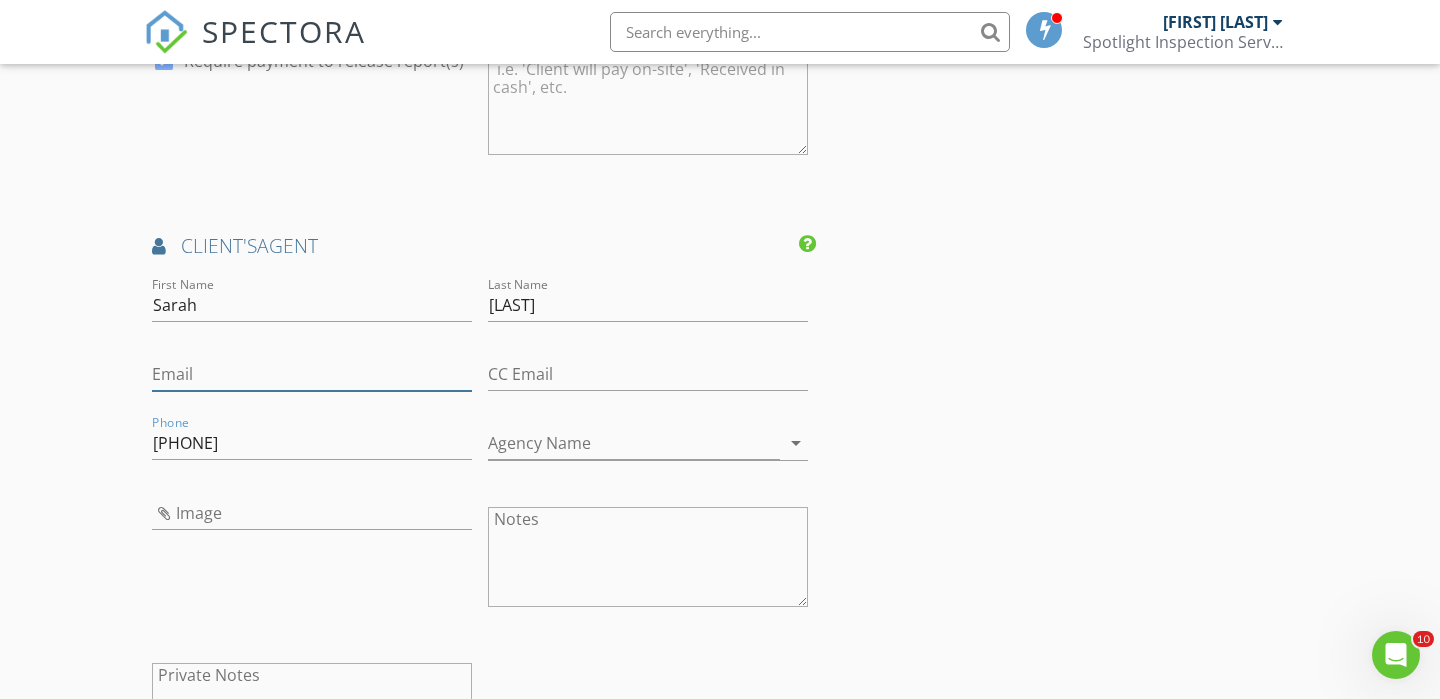 click on "Email" at bounding box center (312, 374) 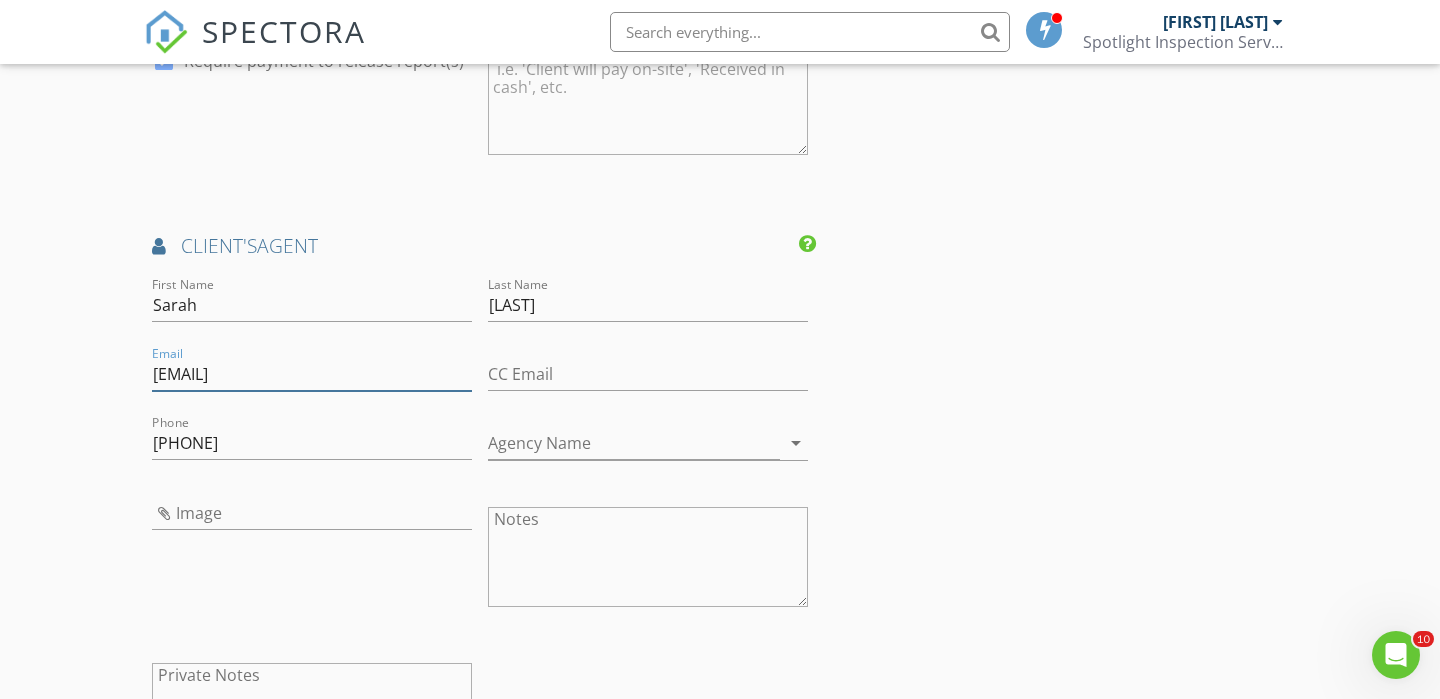 type on "sarahmcginnis@atproperties.com" 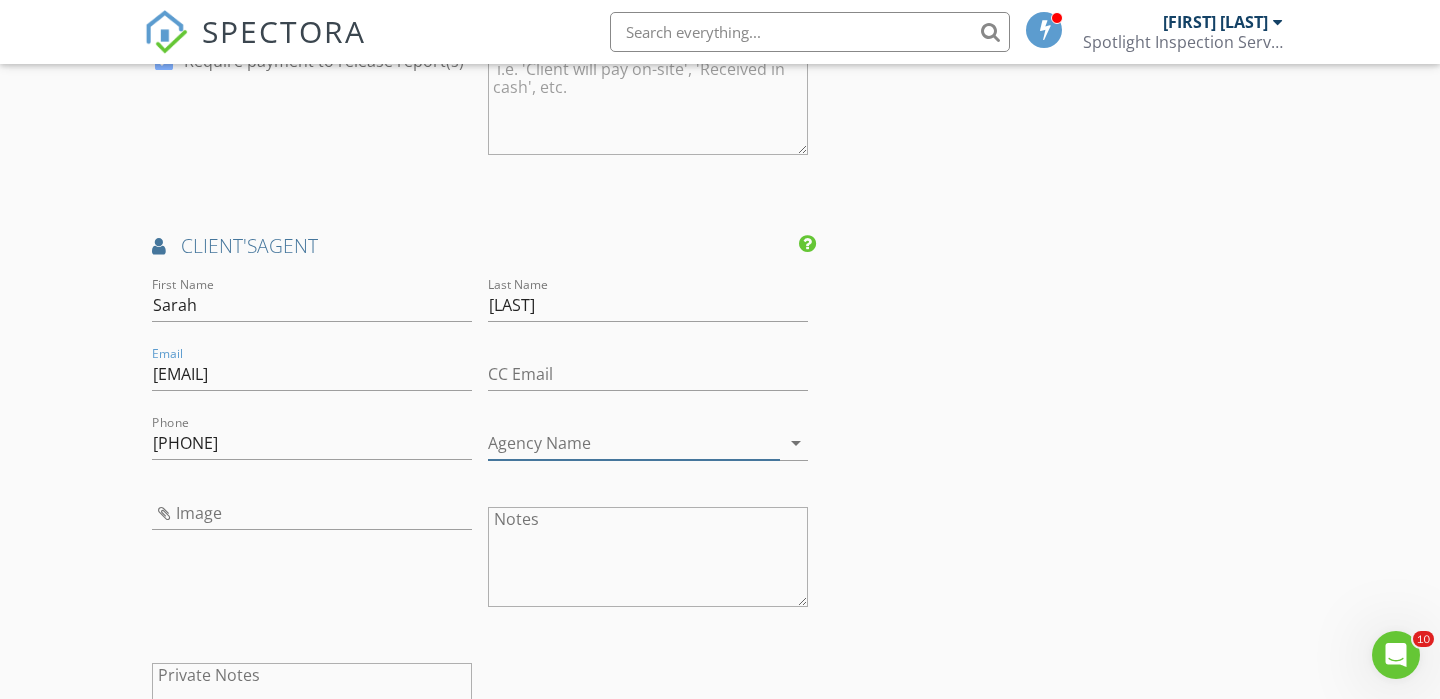 click on "Agency Name" at bounding box center (634, 443) 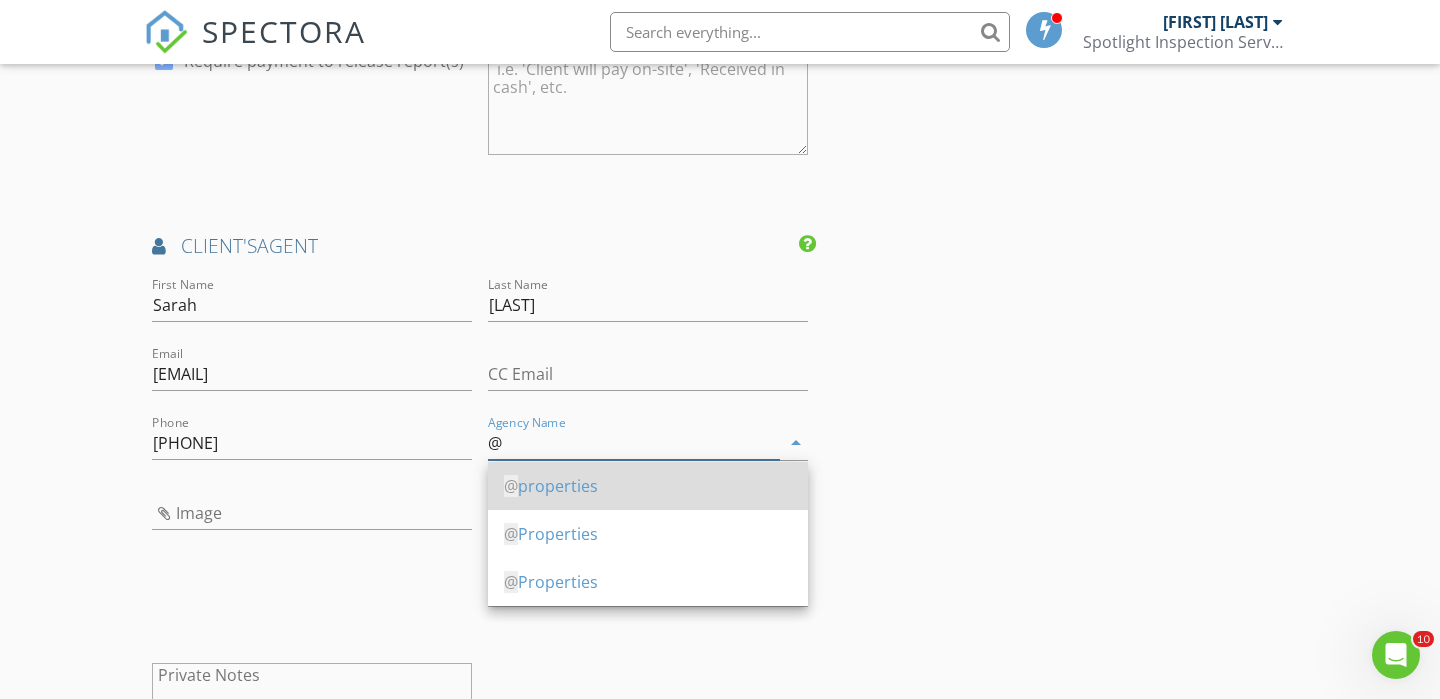 click on "@ properties" at bounding box center [648, 486] 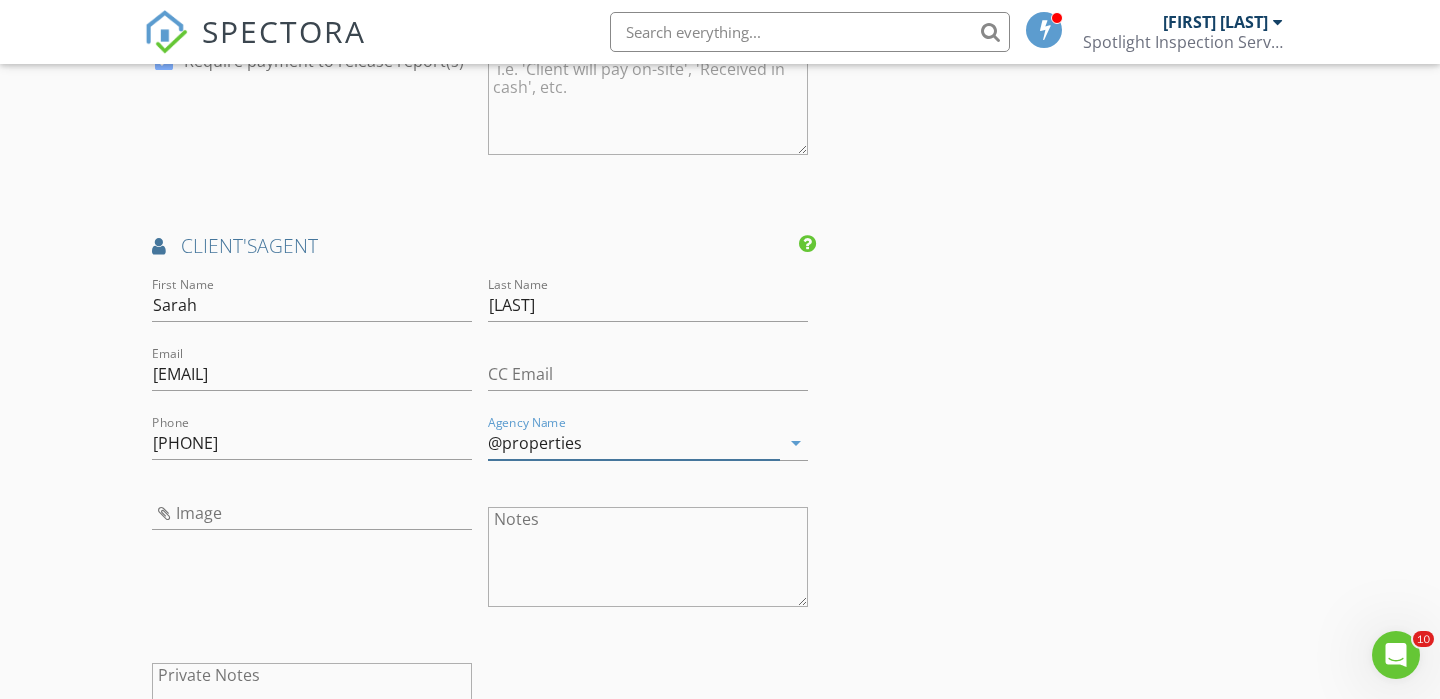 type on "@properties" 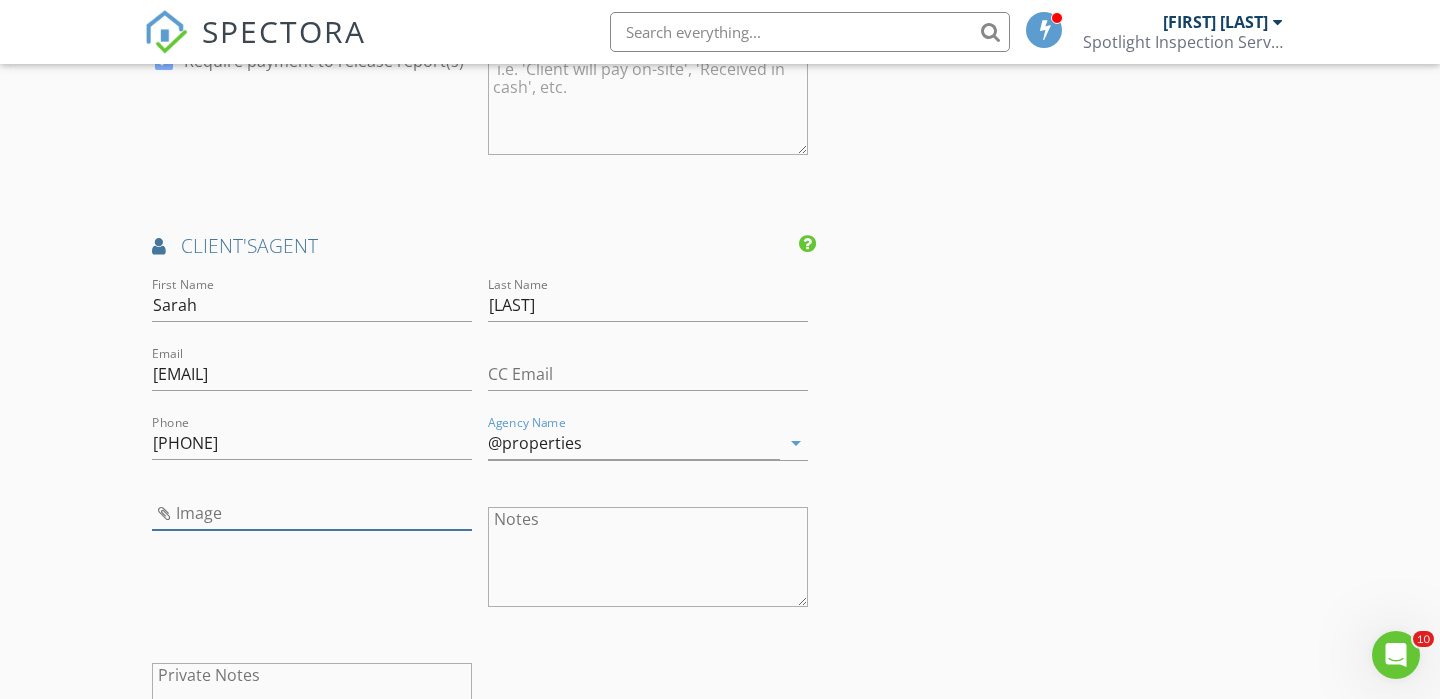 click at bounding box center (312, 513) 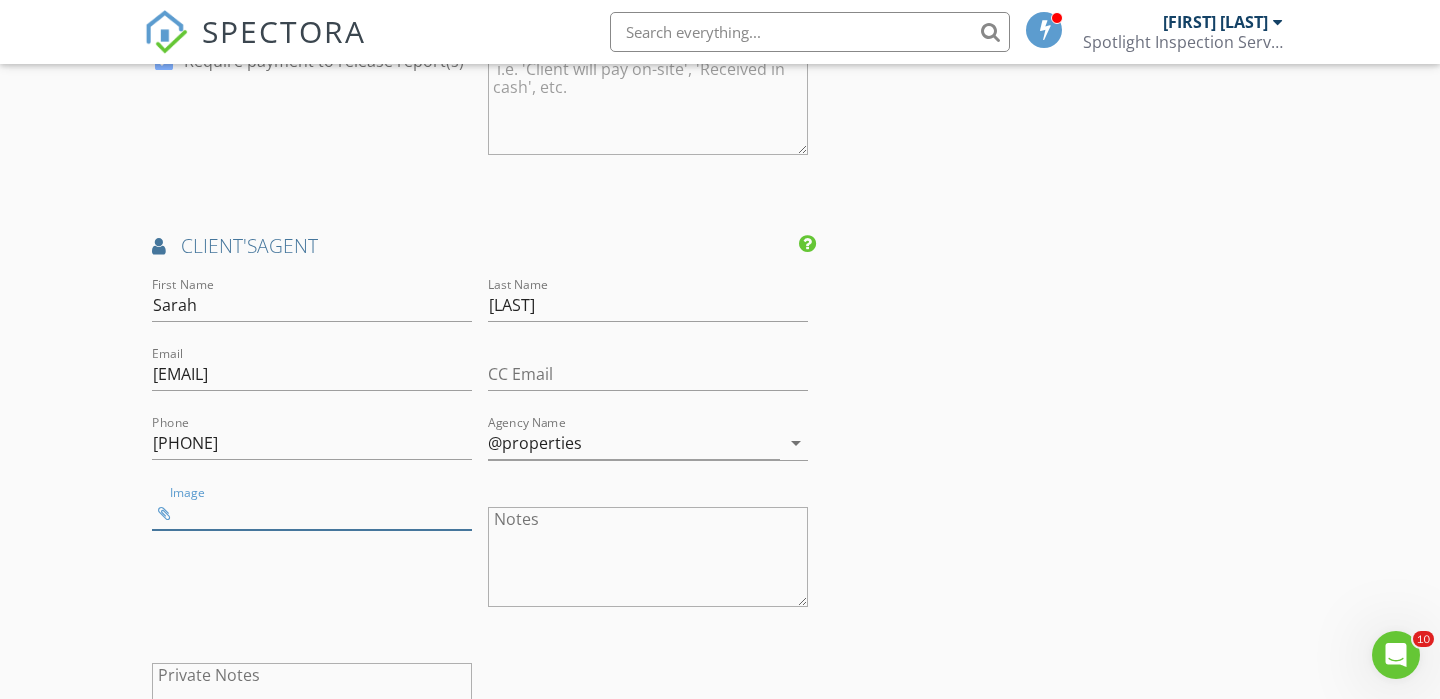 type on "Screen Shot 2025-08-02 at 2.44.05 PM.png" 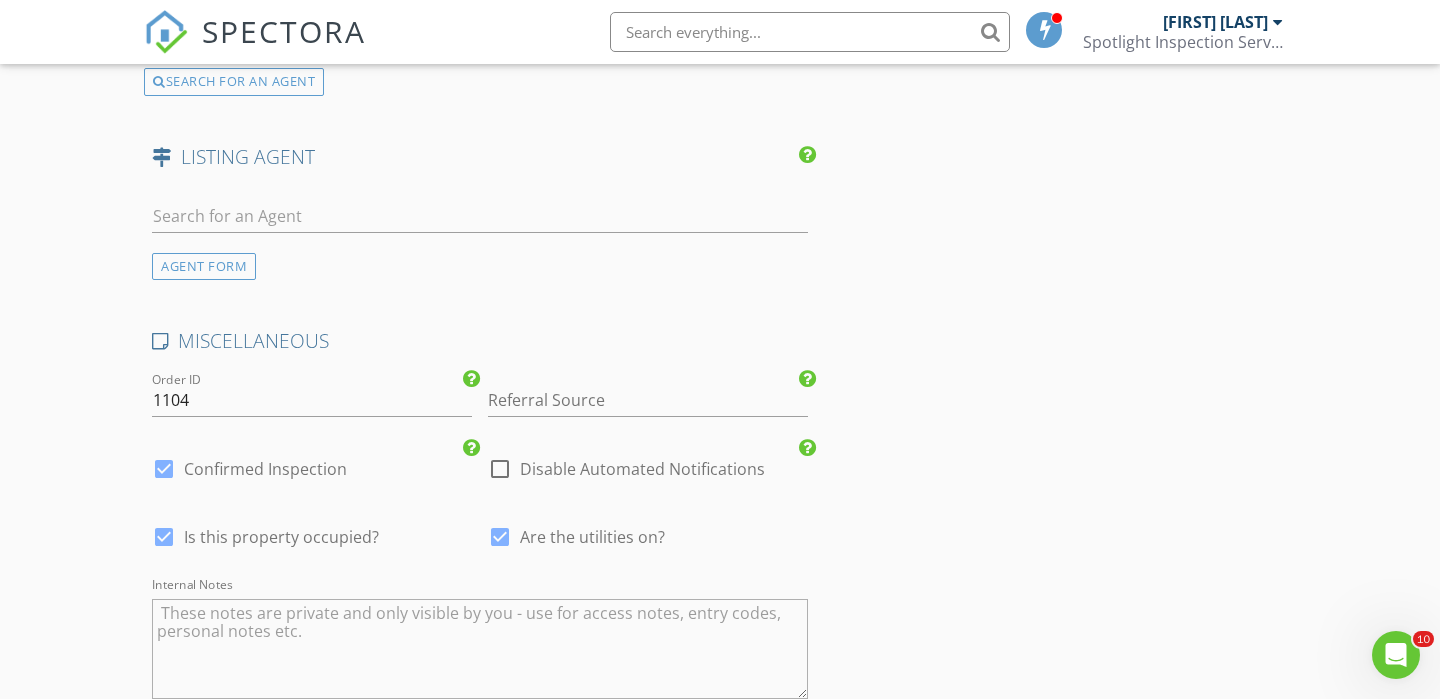 scroll, scrollTop: 2823, scrollLeft: 0, axis: vertical 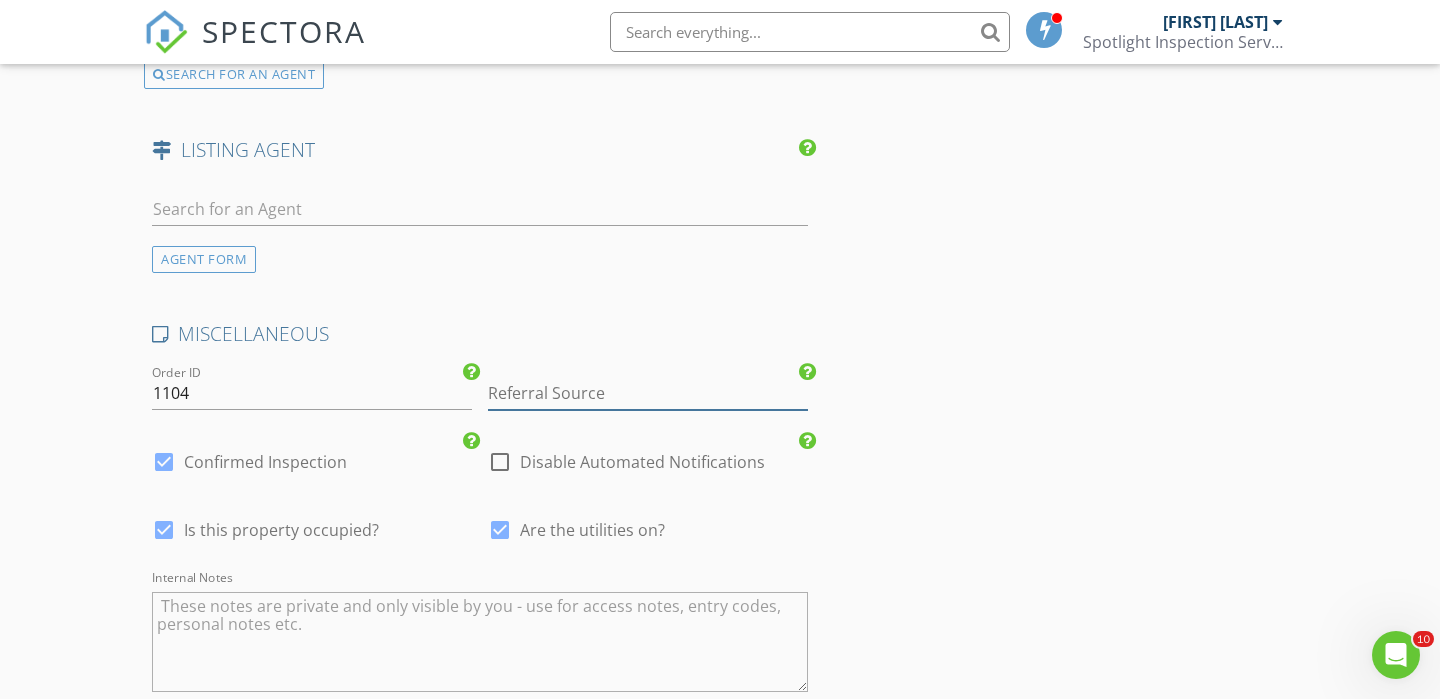 click at bounding box center (648, 393) 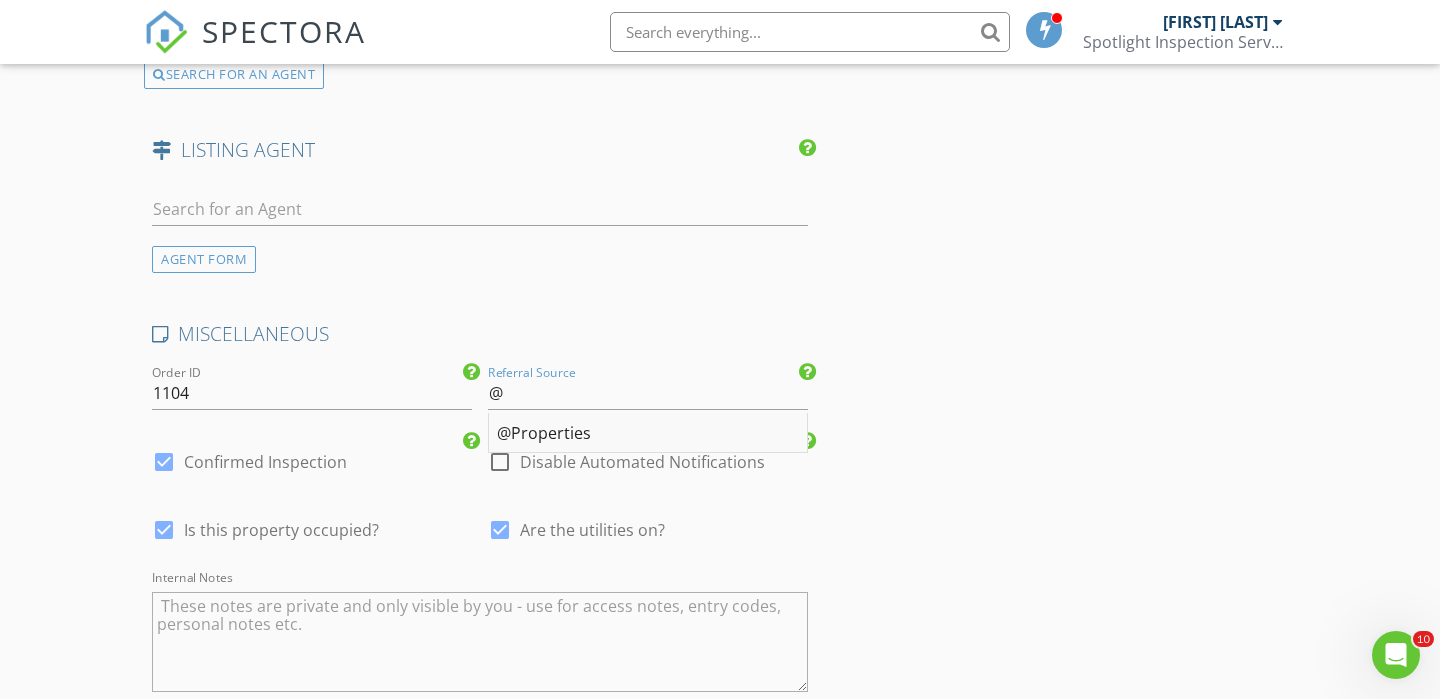 click on "@Properties" at bounding box center [648, 433] 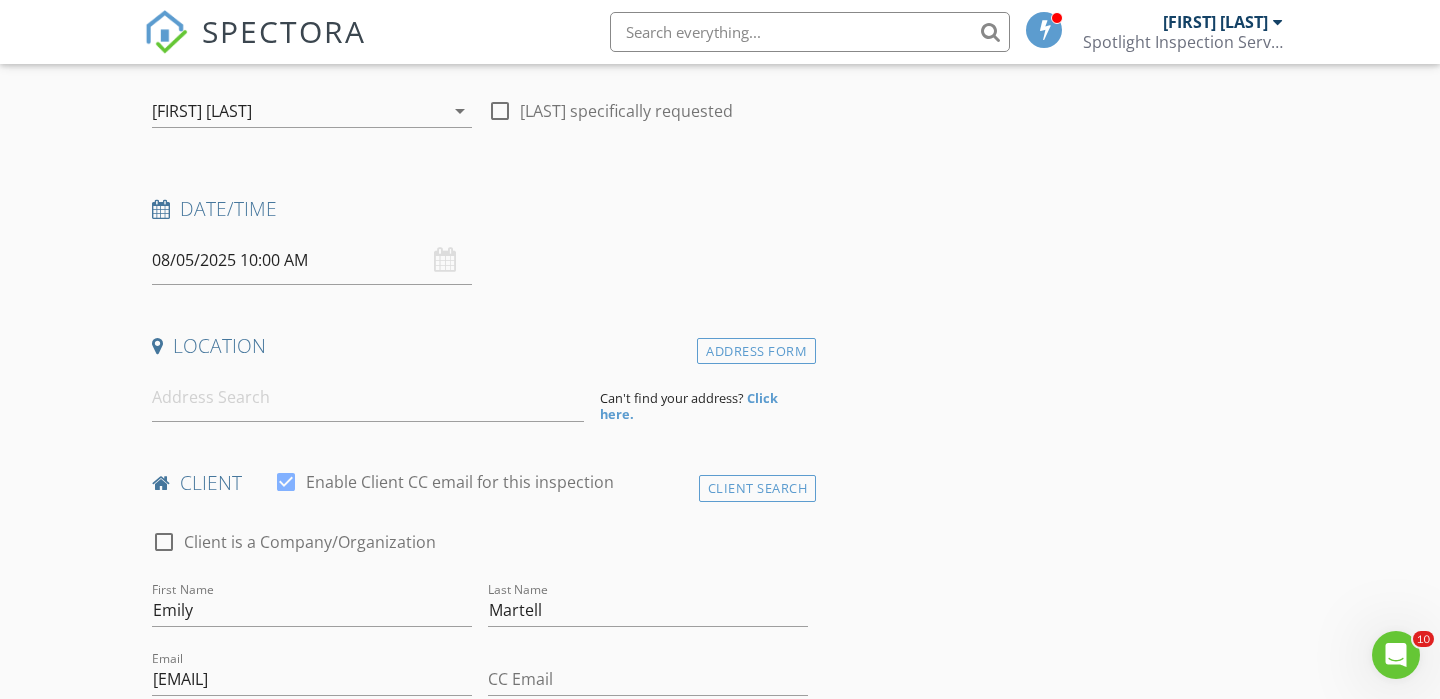scroll, scrollTop: 180, scrollLeft: 0, axis: vertical 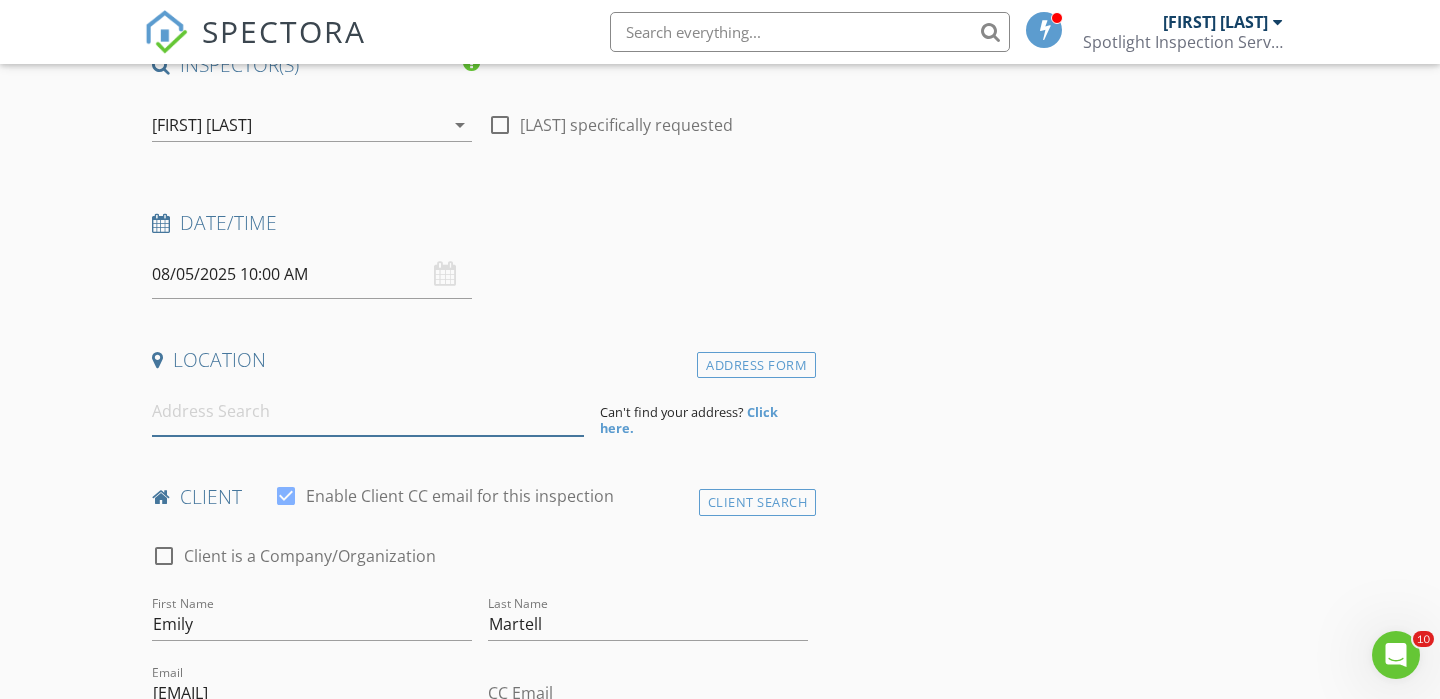 click at bounding box center [368, 411] 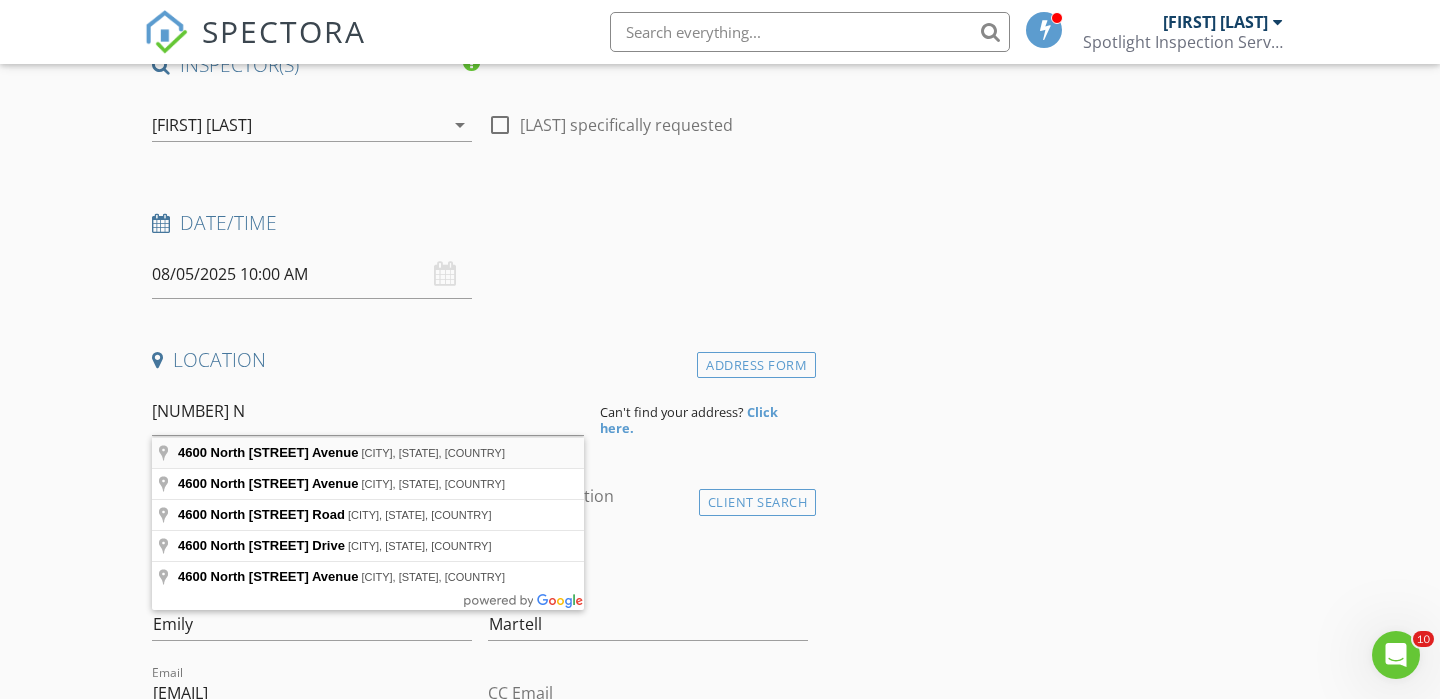 type on "4600 North Saint Louis Avenue, Chicago, IL, USA" 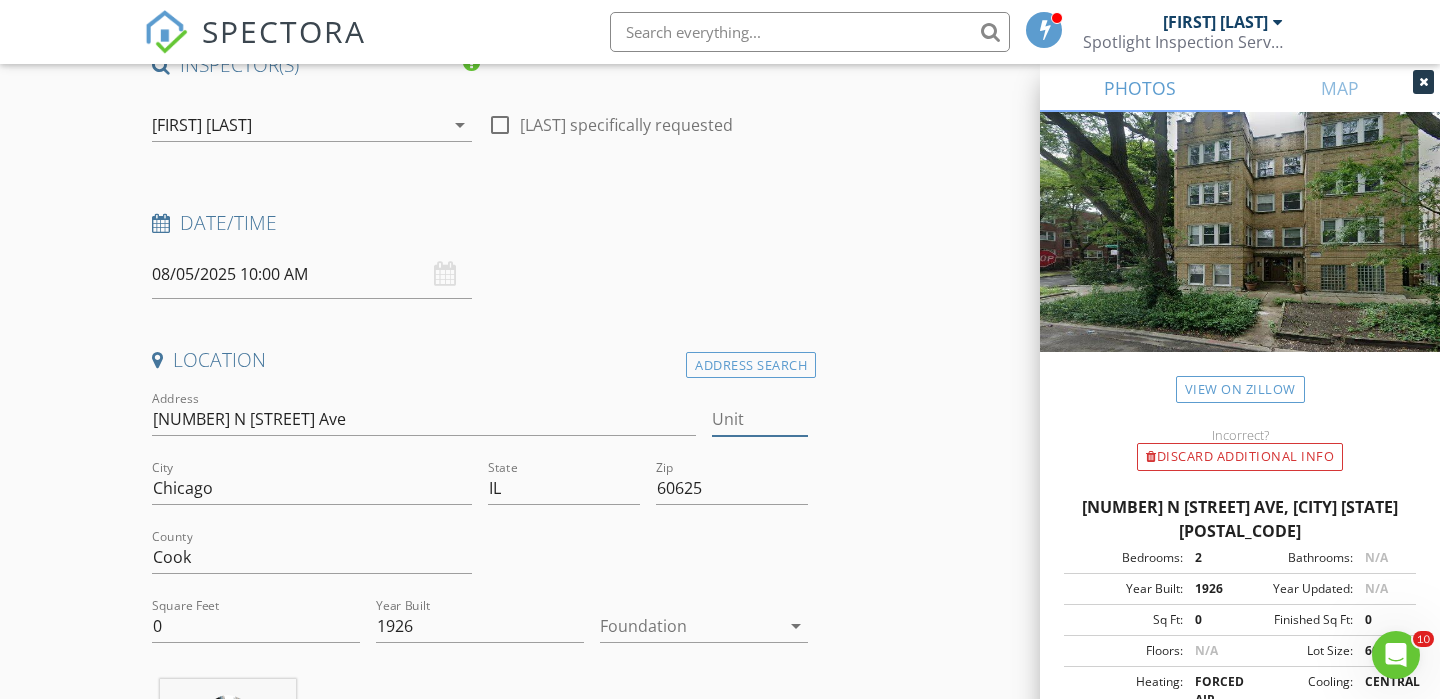 click on "Unit" at bounding box center (760, 419) 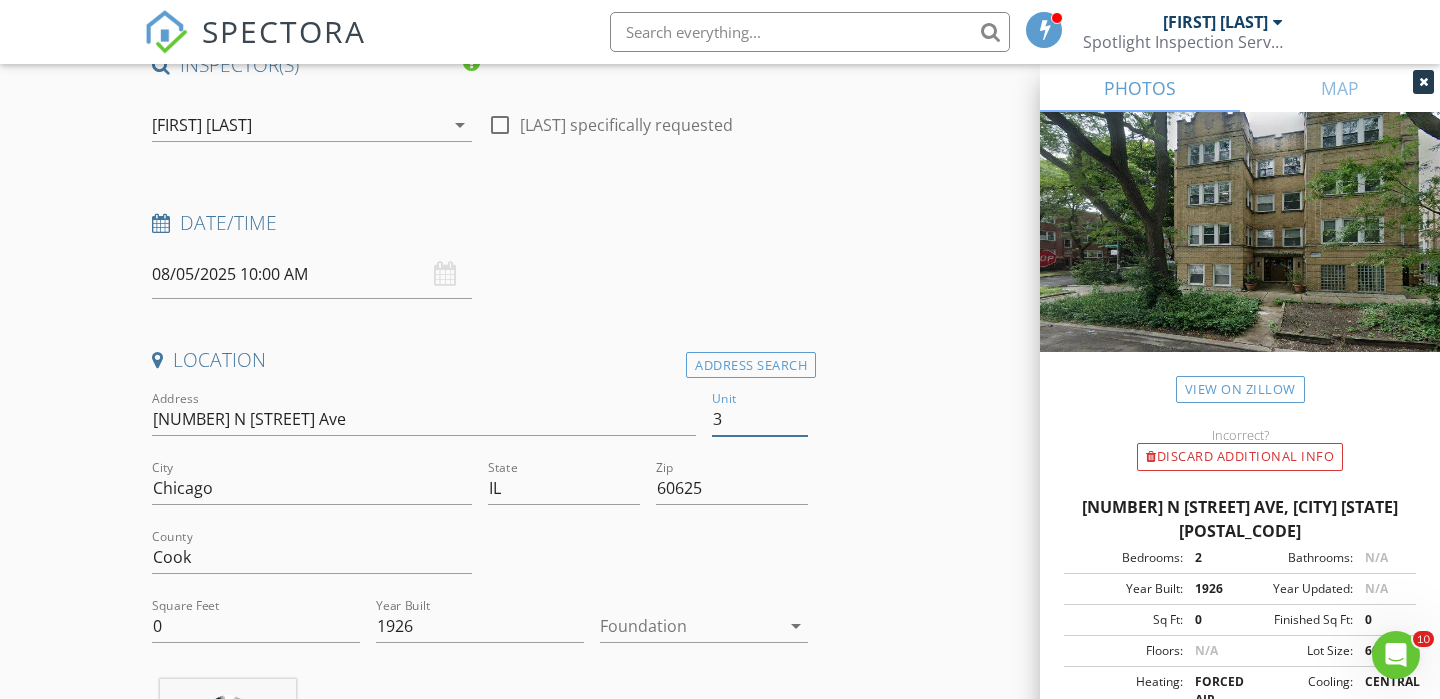 type on "3S" 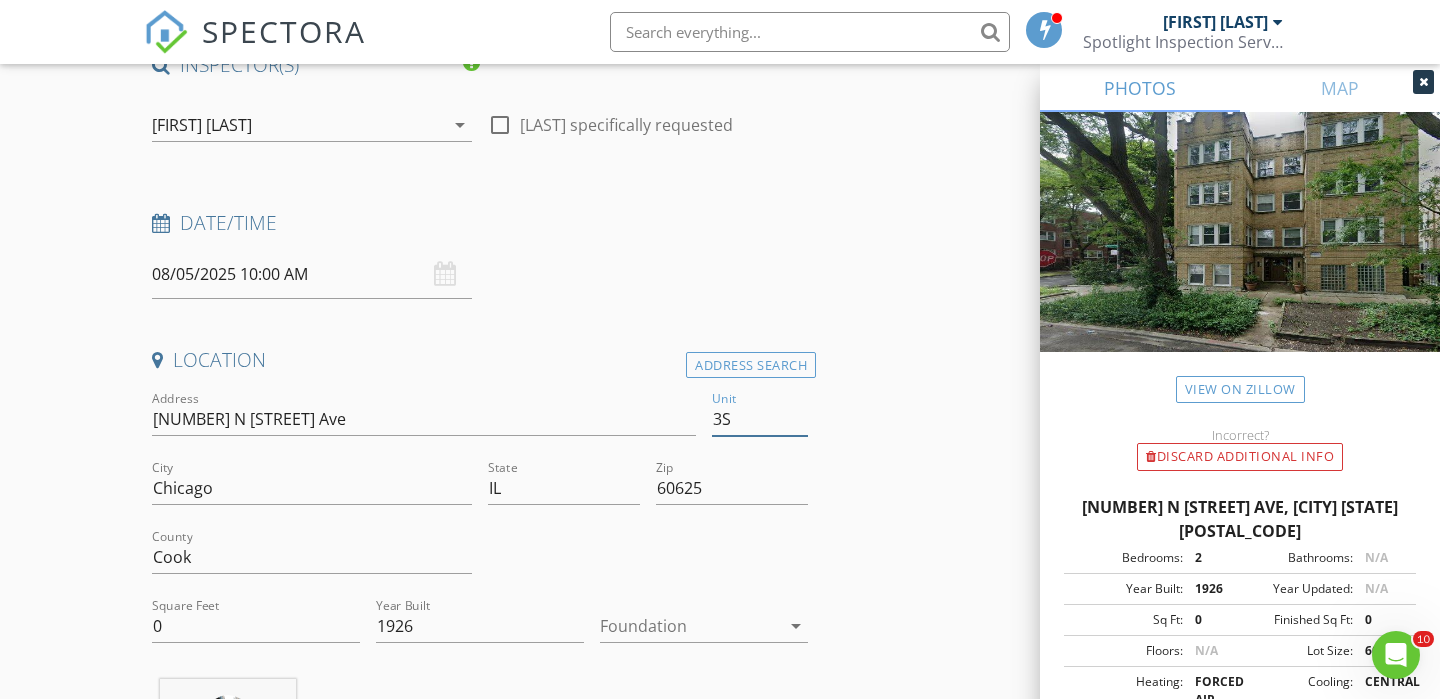 type 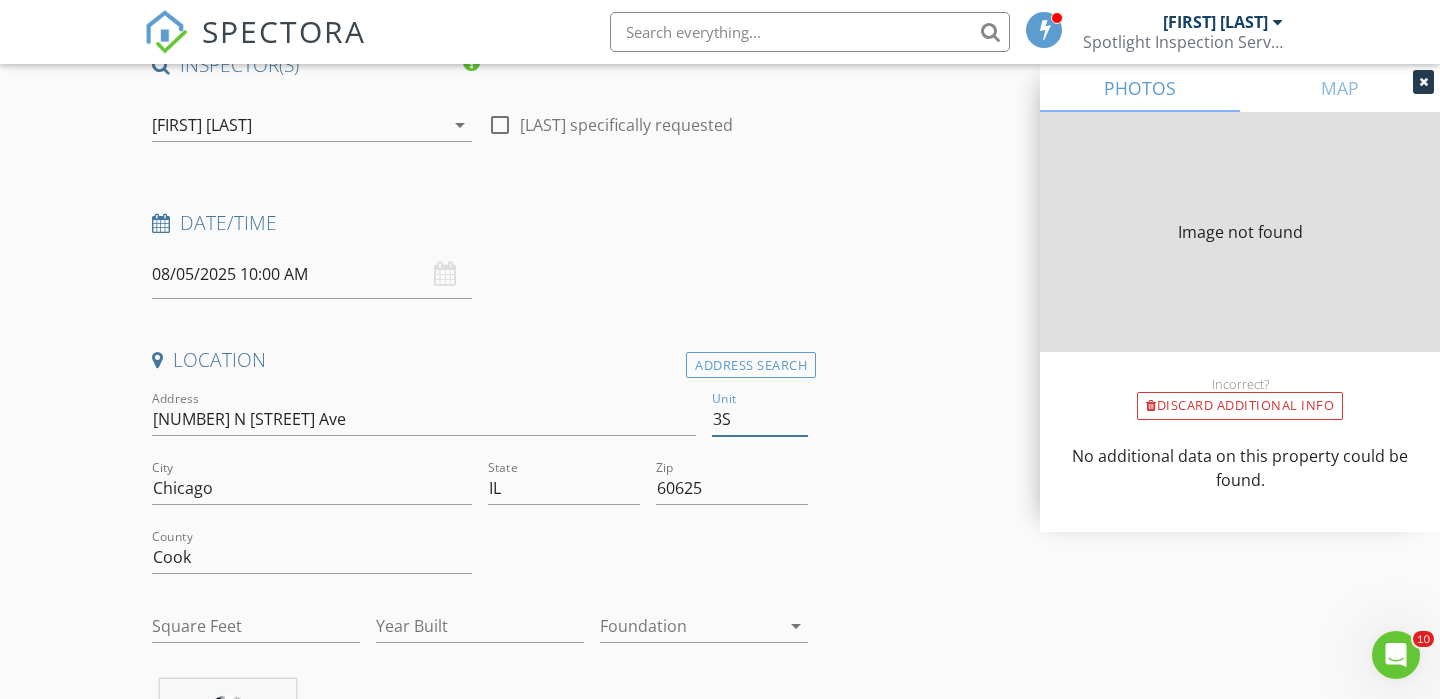 type on "0" 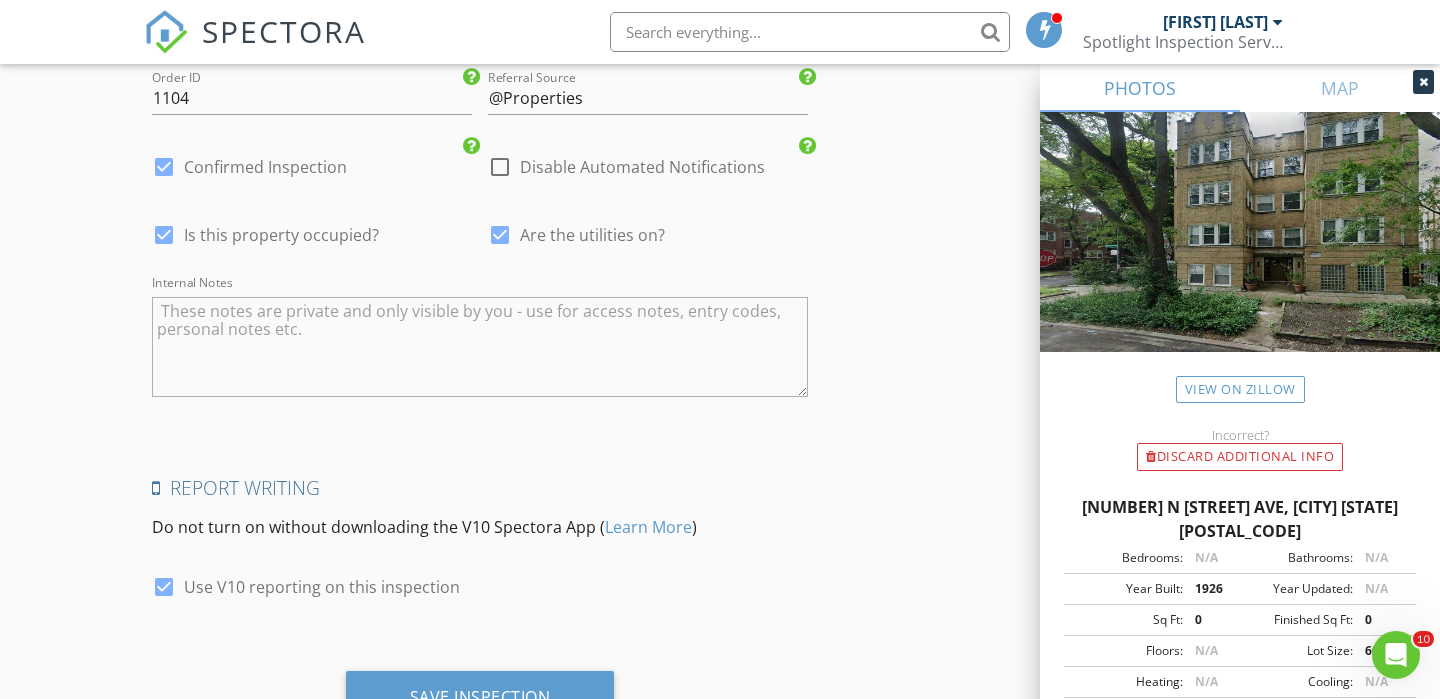 scroll, scrollTop: 3553, scrollLeft: 0, axis: vertical 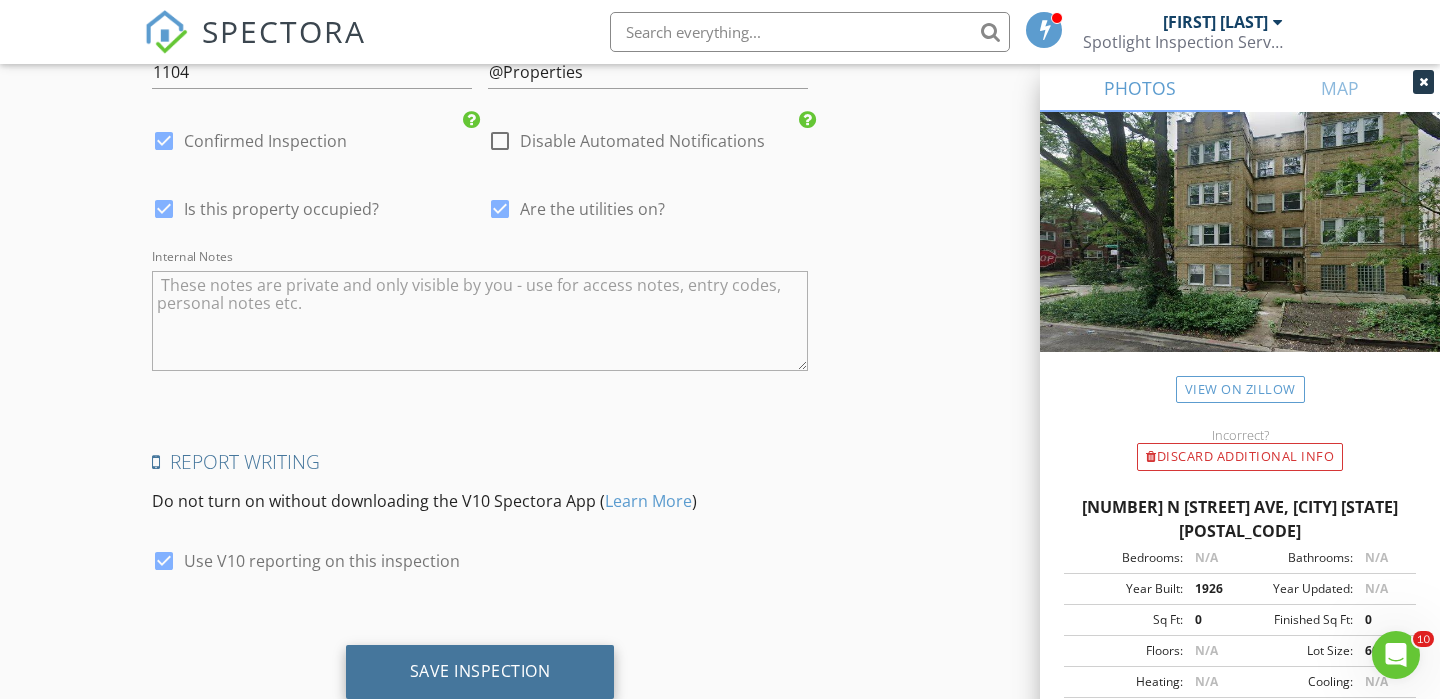 type on "3S" 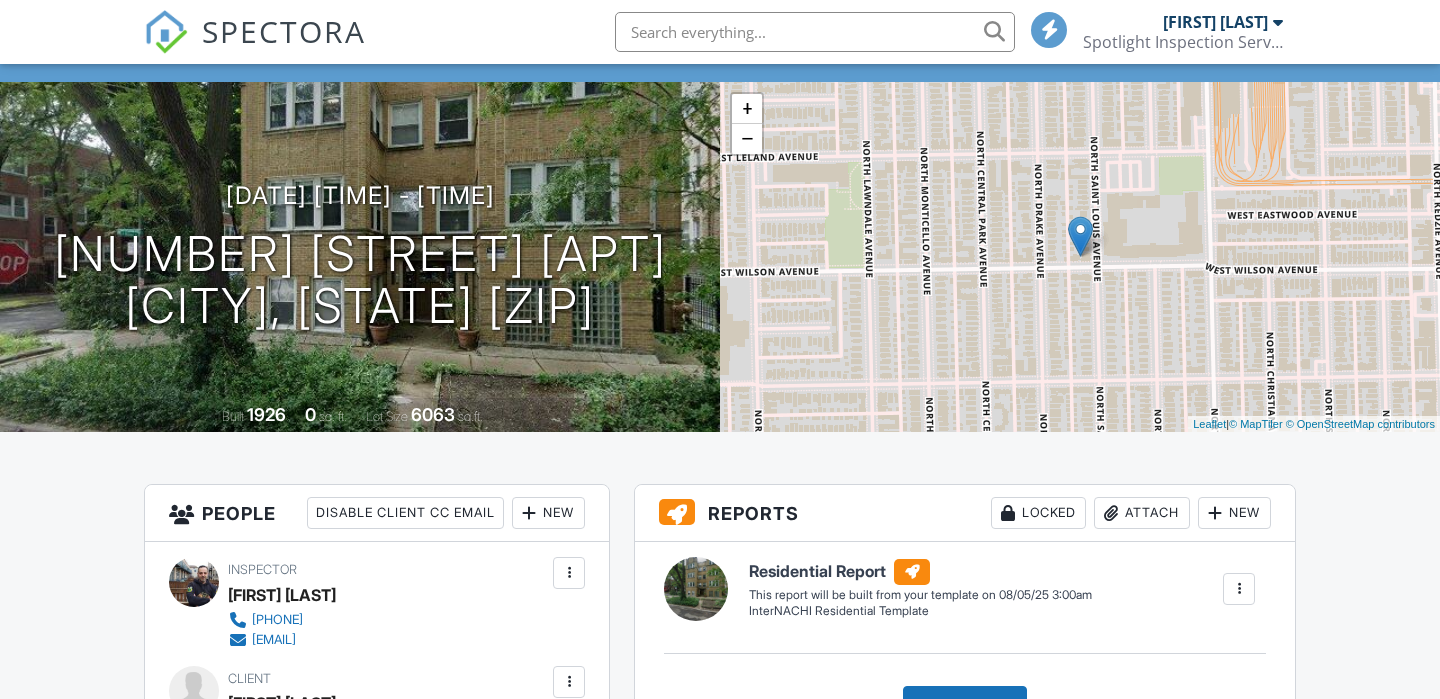 scroll, scrollTop: 769, scrollLeft: 0, axis: vertical 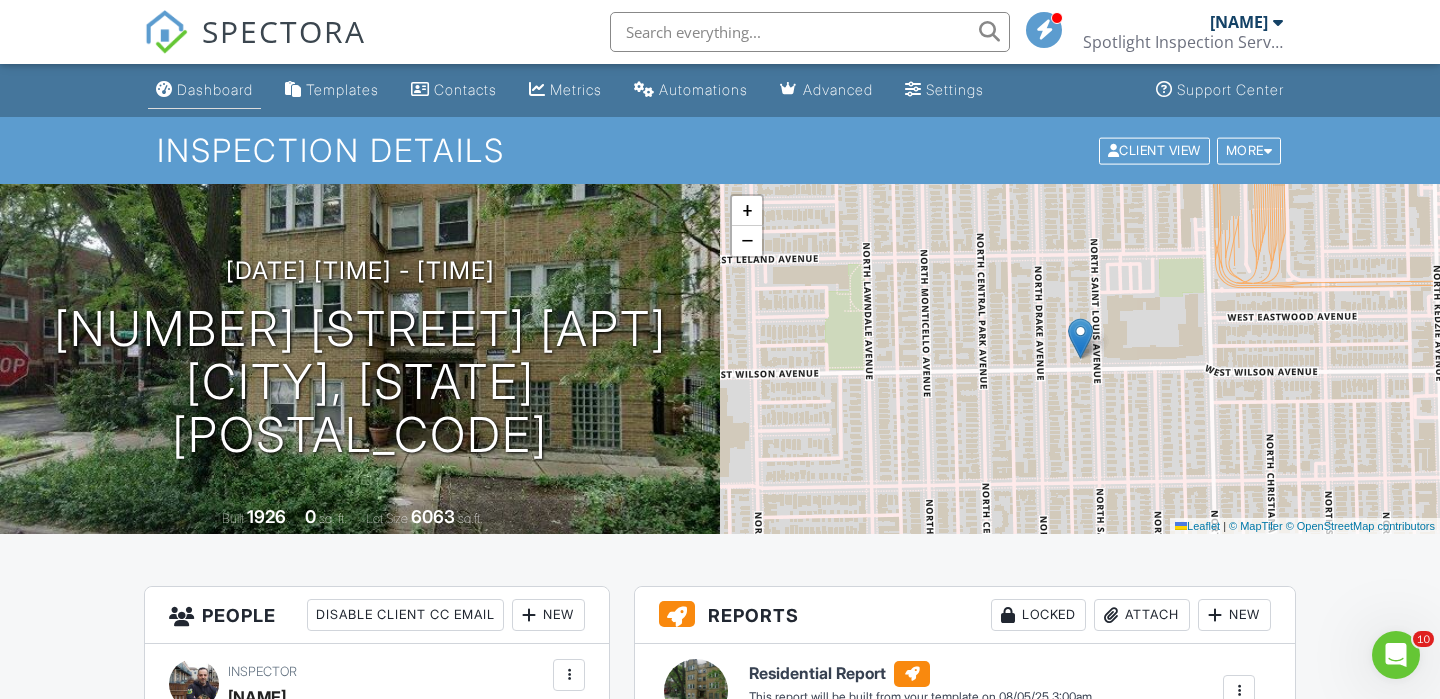 click on "Dashboard" at bounding box center (215, 89) 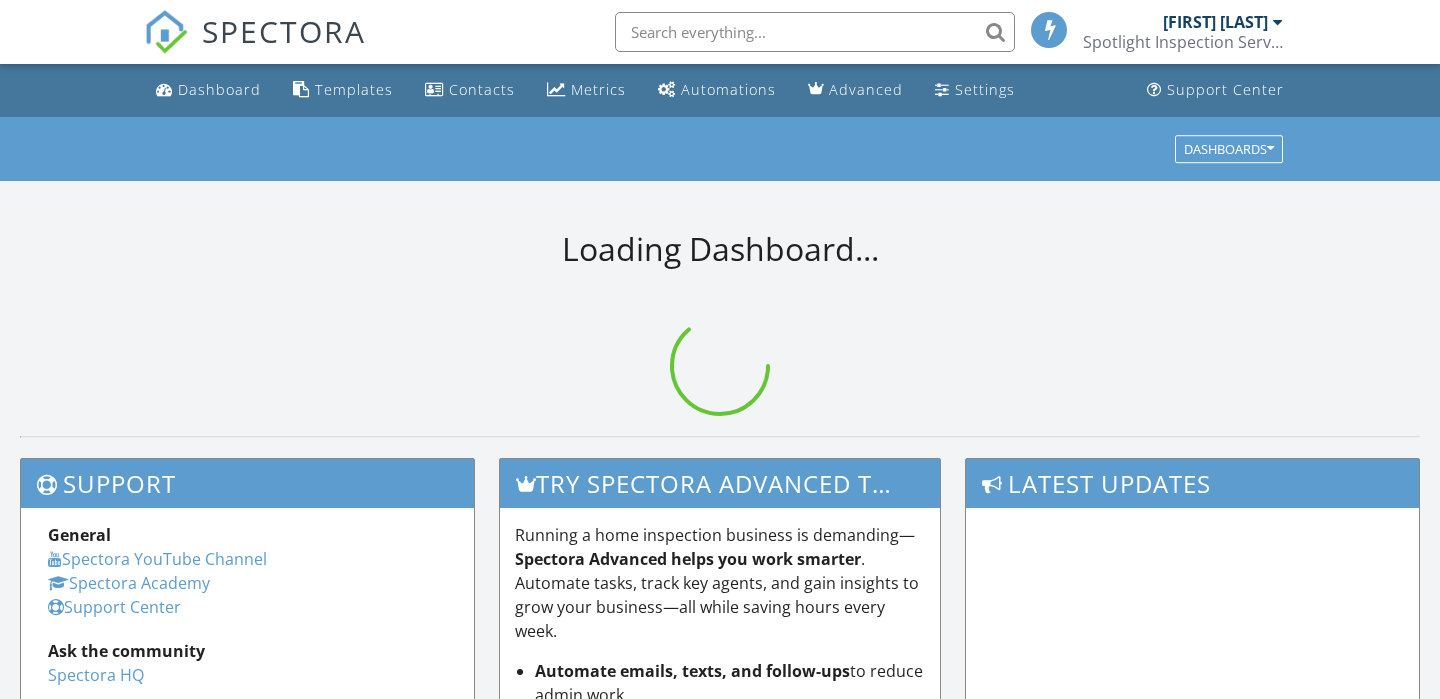 scroll, scrollTop: 0, scrollLeft: 0, axis: both 